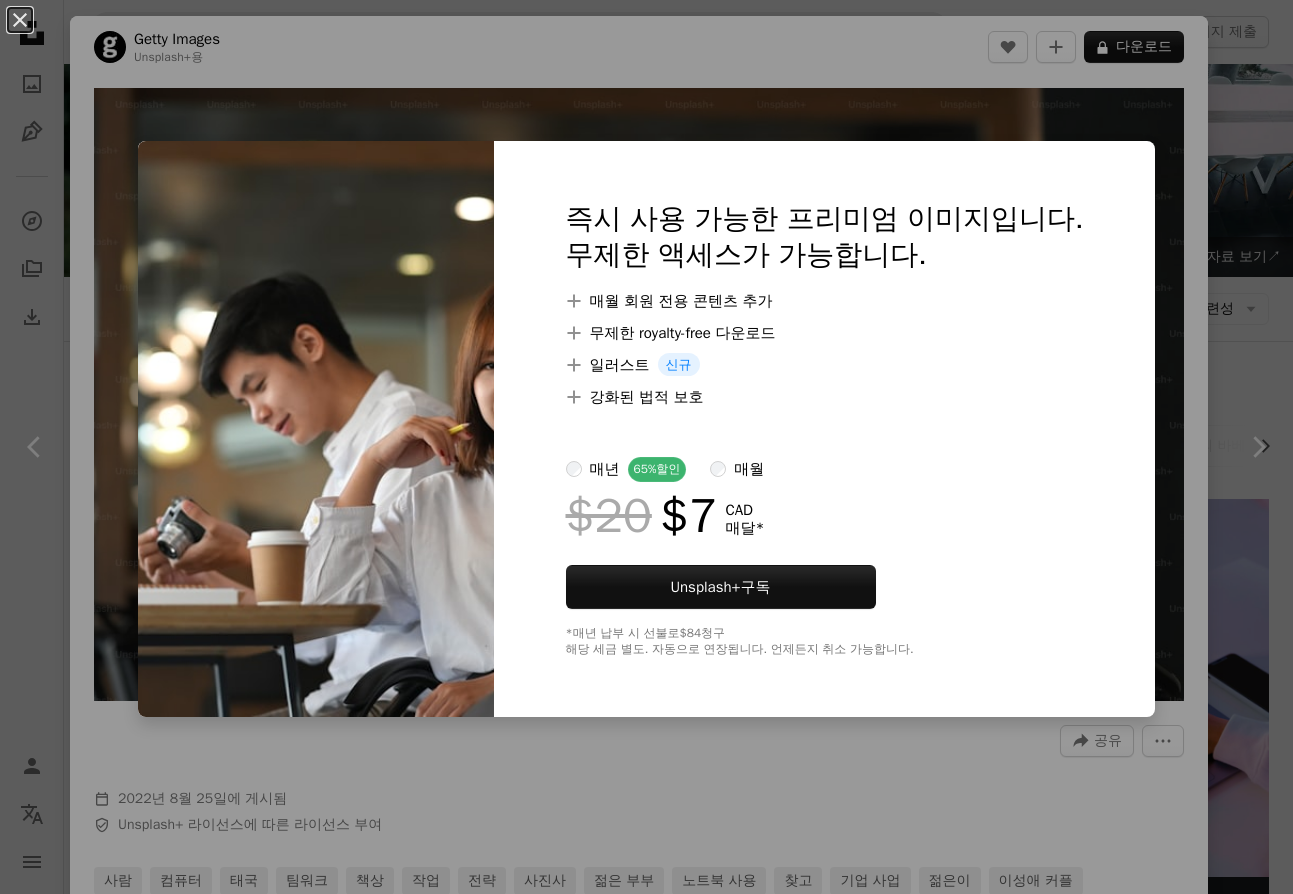 scroll, scrollTop: 20490, scrollLeft: 0, axis: vertical 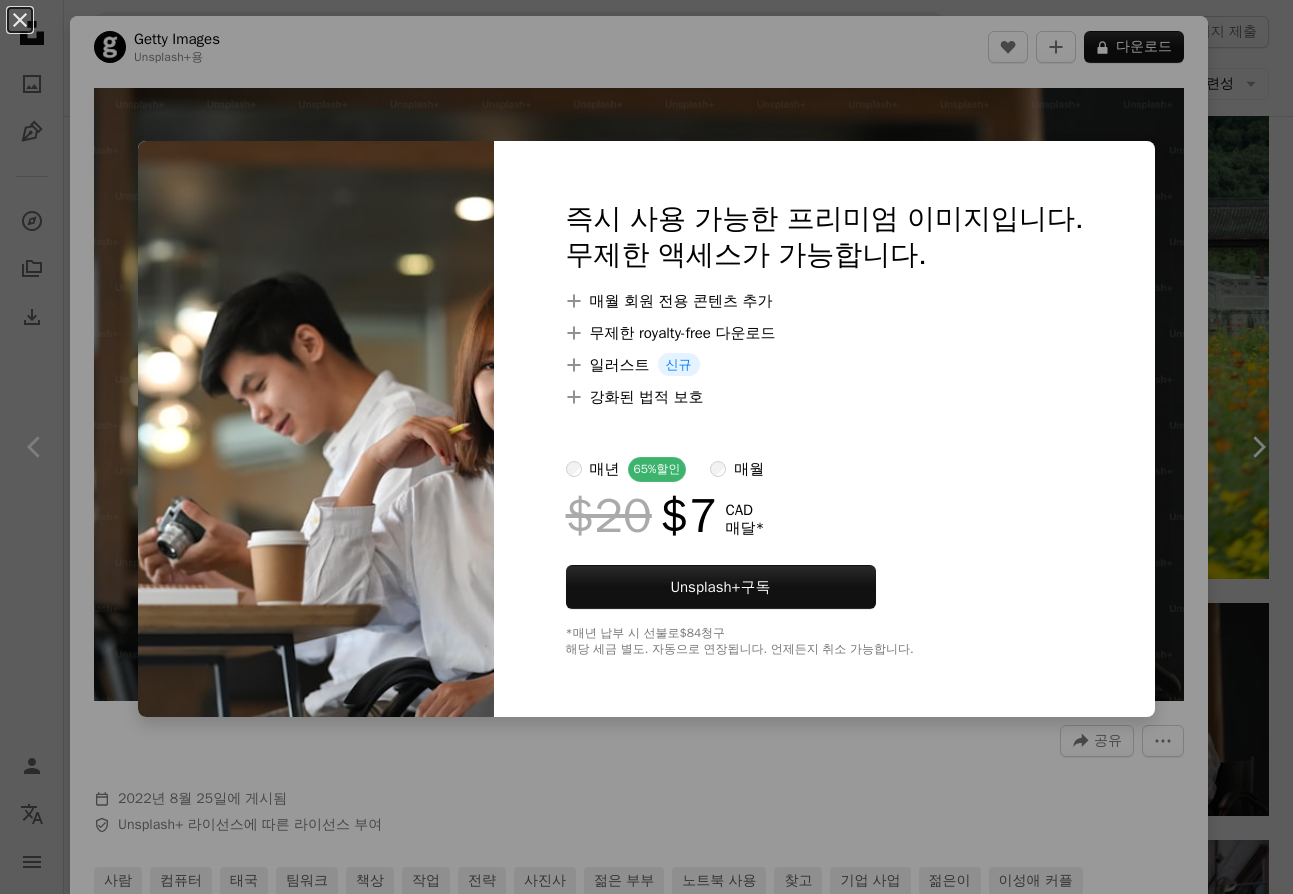click on "An X shape 즉시 사용 가능한 프리미엄 이미지입니다. 무제한 액세스가 가능합니다. A plus sign 매월 회원 전용 콘텐츠 추가 A plus sign 무제한 royalty-free 다운로드 A plus sign 일러스트  신규 A plus sign 강화된 법적 보호 매년 65%  할인 매월 $20   $7 CAD 매달 * Unsplash+  구독 *매년 납부 시 선불로  $84  청구 해당 세금 별도. 자동으로 연장됩니다. 언제든지 취소 가능합니다." at bounding box center (646, 447) 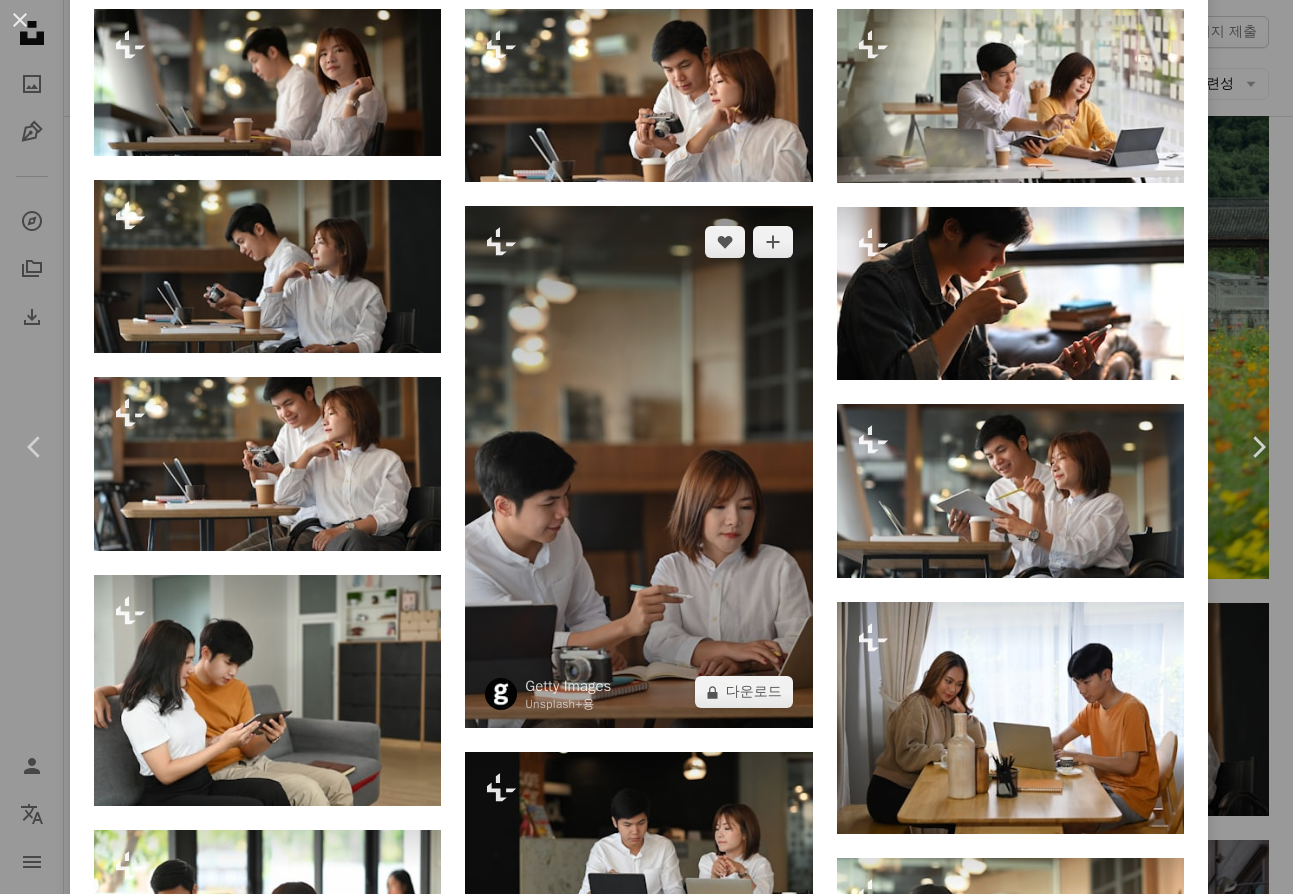scroll, scrollTop: 1052, scrollLeft: 0, axis: vertical 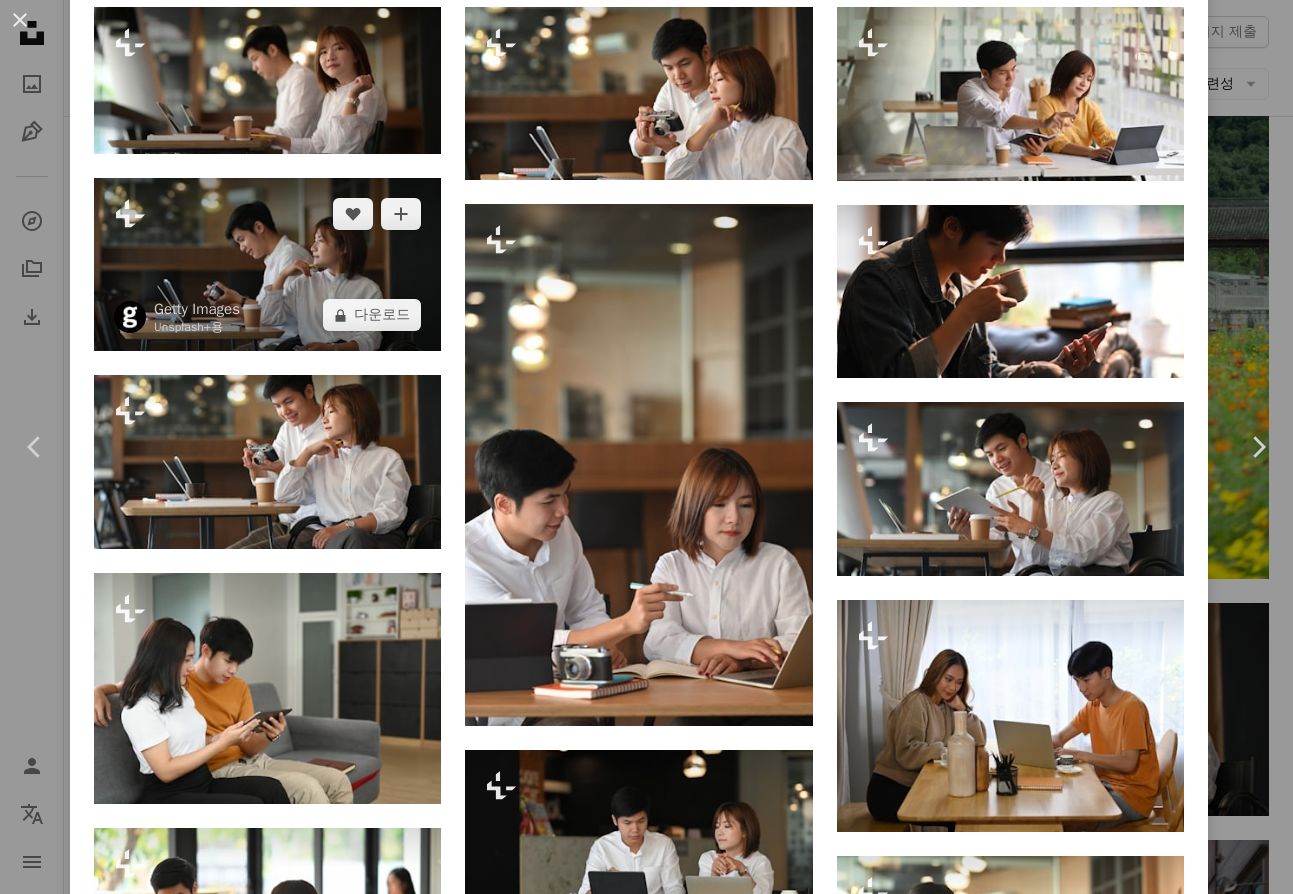 click at bounding box center [267, 265] 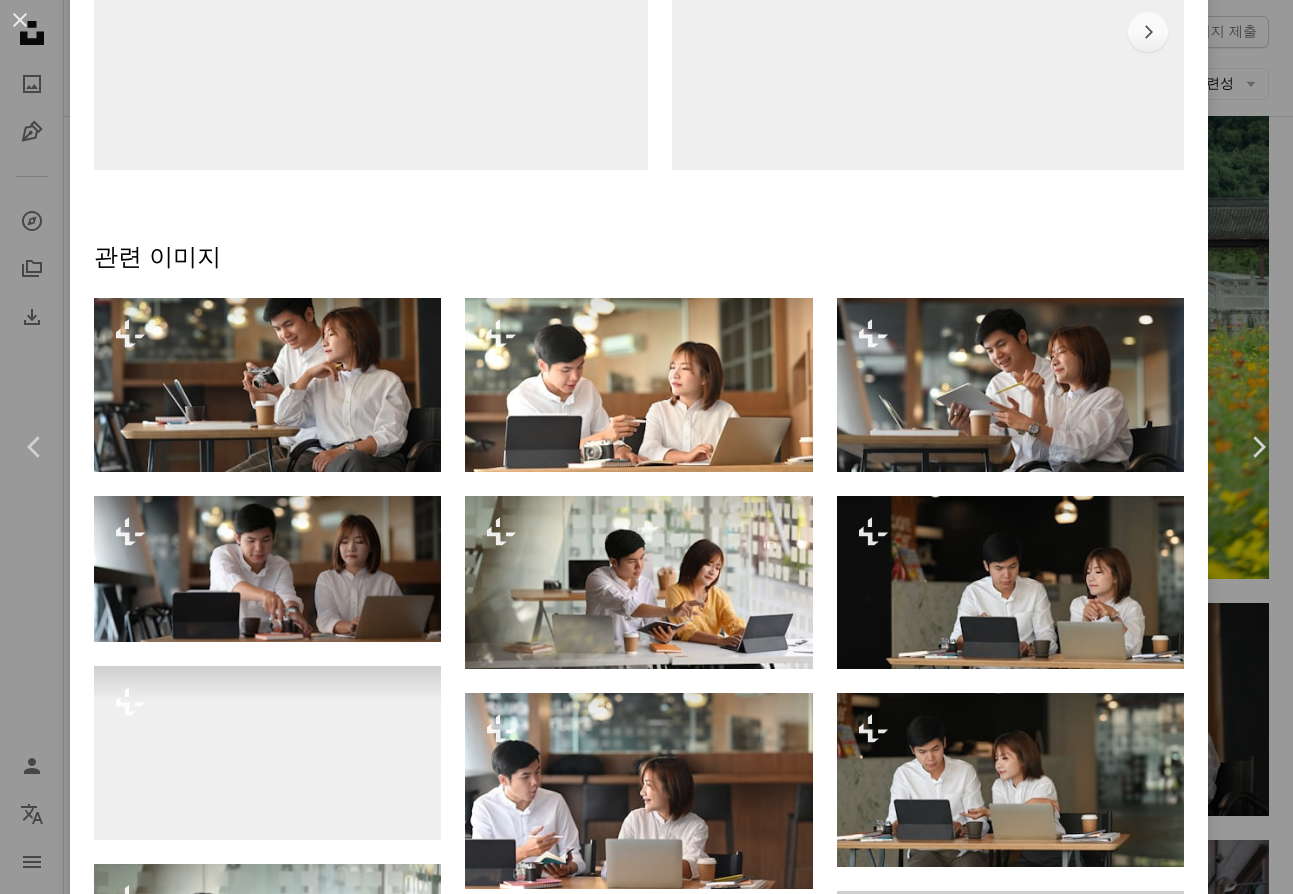 scroll, scrollTop: 0, scrollLeft: 0, axis: both 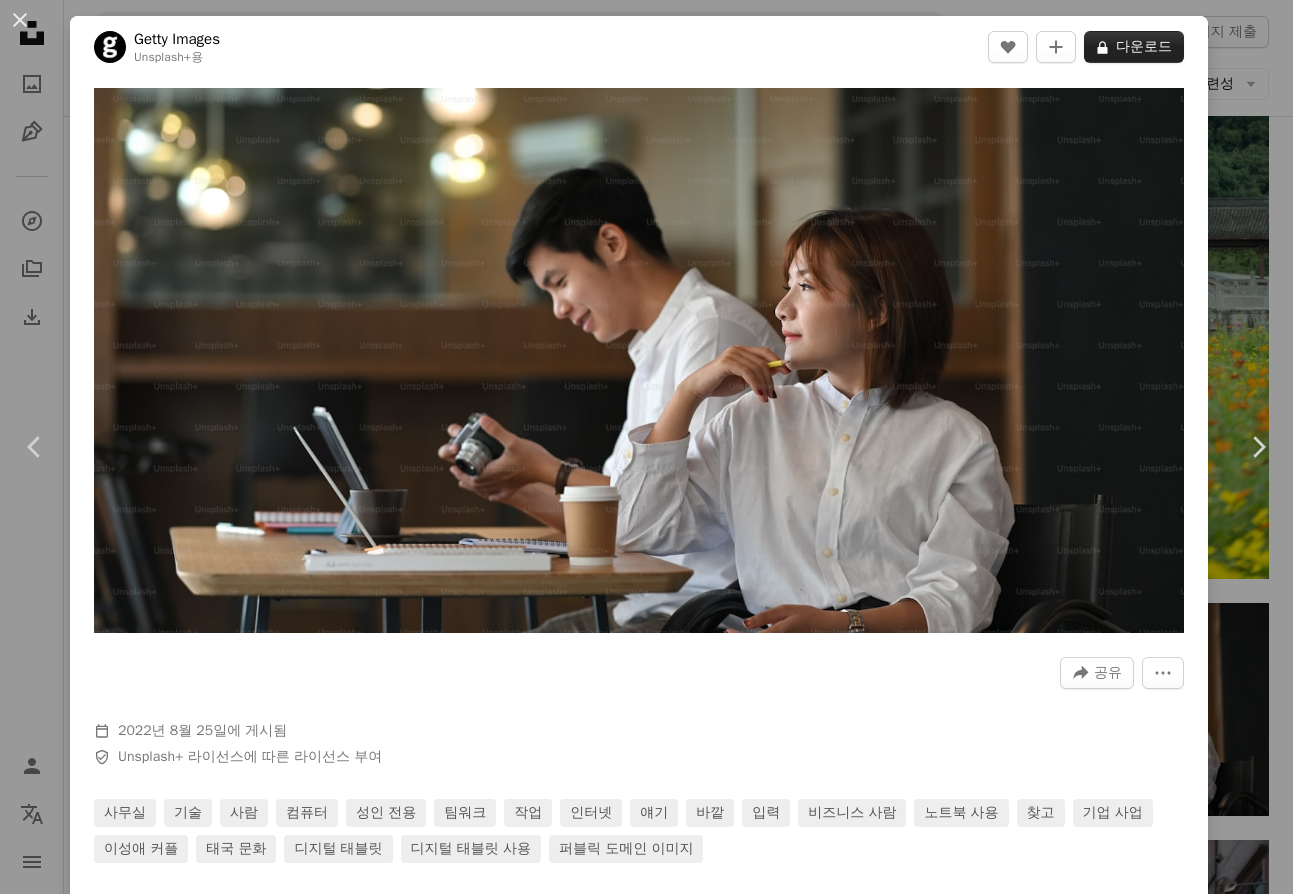 click on "A lock 다운로드" at bounding box center [1134, 47] 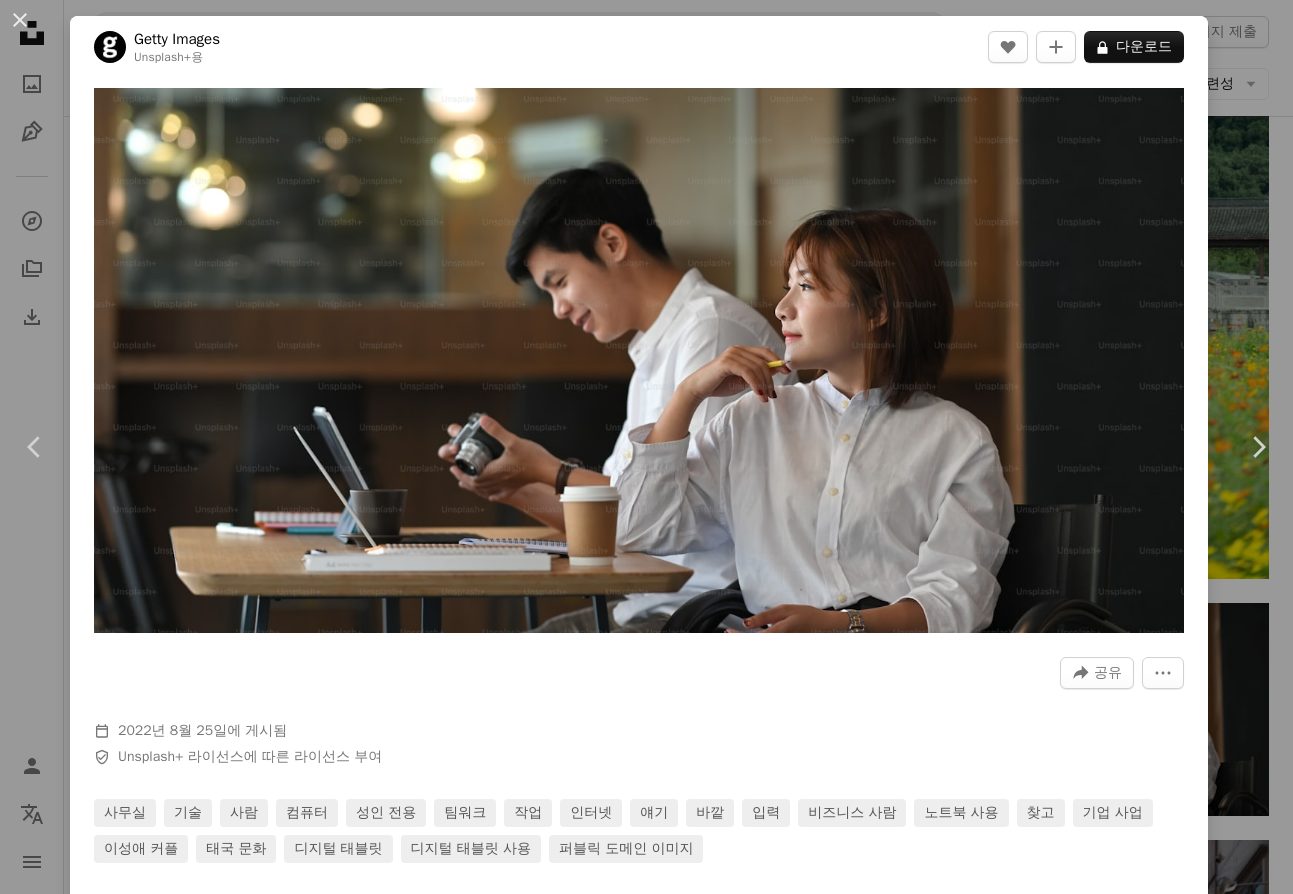 click on "매년" at bounding box center (605, 6484) 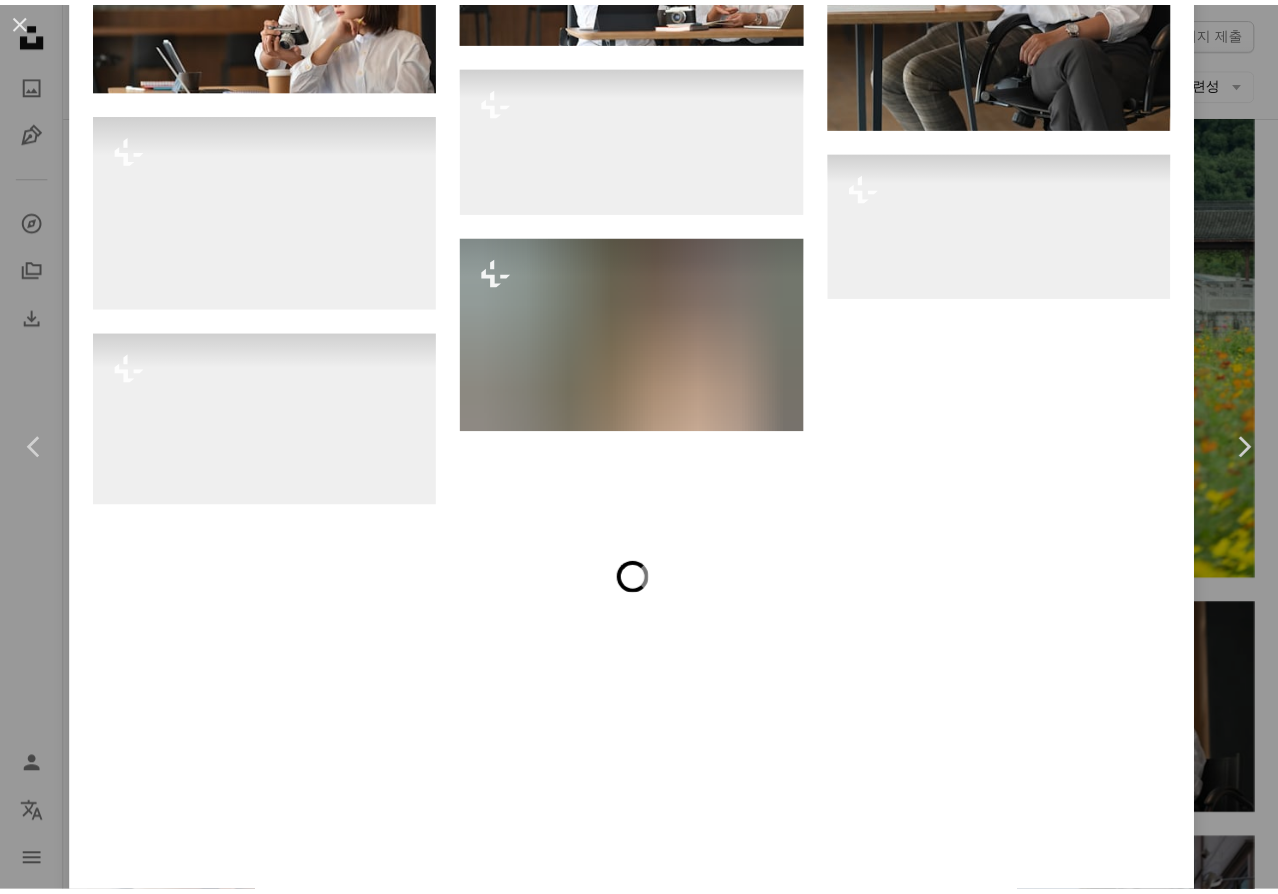 scroll, scrollTop: 2429, scrollLeft: 0, axis: vertical 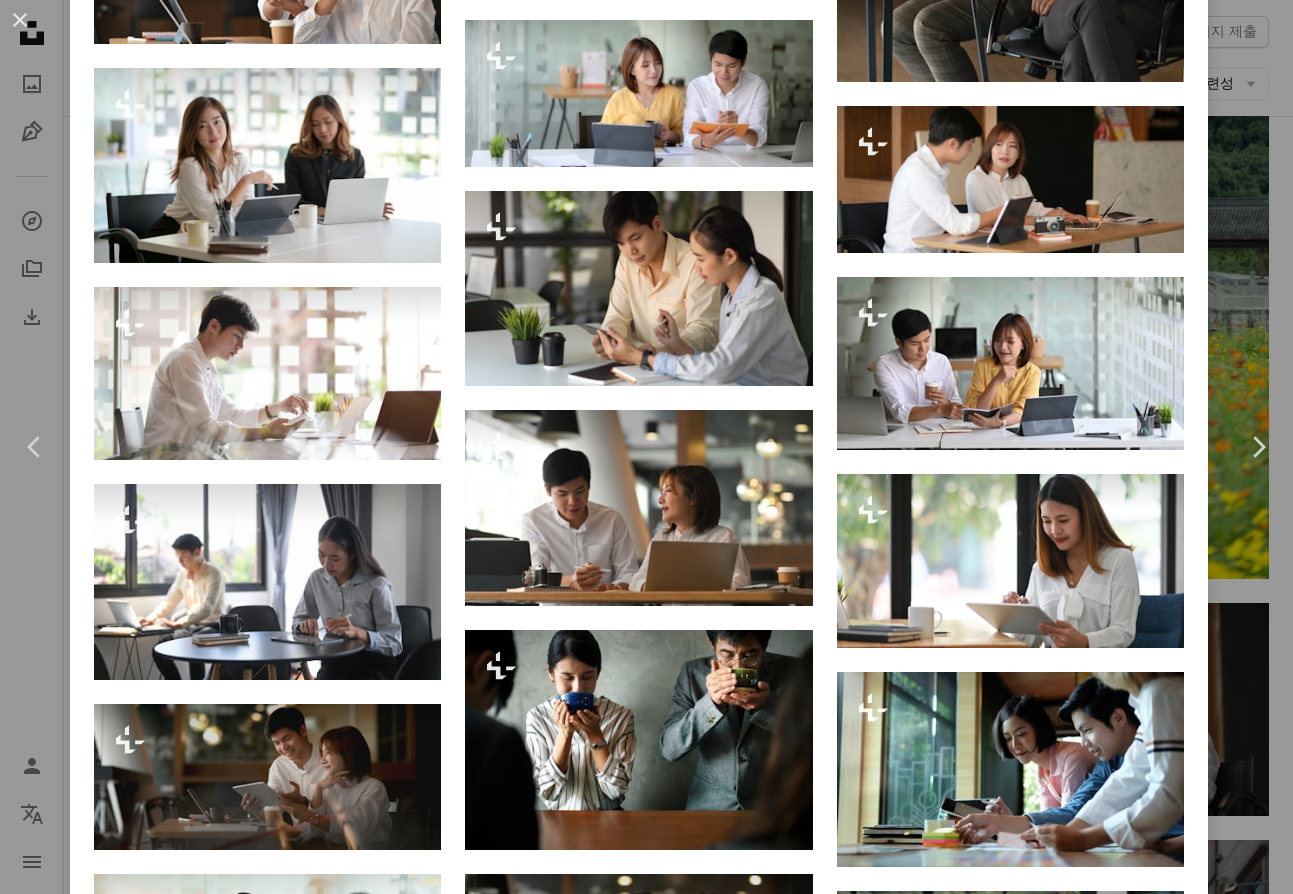 click on "An X shape Chevron left Chevron right Getty Images Unsplash+ 용 A heart A plus sign A lock 다운로드 Zoom in A forward-right arrow 공유 More Actions Calendar outlined [DATE] 에 게시됨 Safety Unsplash+ 라이선스 에 따른 라이선스 부여 사무실 기술 사람 컴퓨터 성인 전용 팀워크 작업 인터넷 얘기 바깥 입력 비즈니스 사람 노트북 사용 찾고 기업 사업 이성애 커플 태국 문화 디지털 태블릿 디지털 태블릿 사용 퍼블릭 도메인 이미지 이 시리즈의 다른 콘텐츠 Chevron right Plus sign for Unsplash+ Plus sign for Unsplash+ Plus sign for Unsplash+ 관련 이미지 Plus sign for Unsplash+ A heart A plus sign Getty Images Unsplash+ 용 A lock 다운로드 Plus sign for Unsplash+ A heart A plus sign Getty Images Unsplash+ 용 A lock 다운로드 Plus sign for Unsplash+ A heart A plus sign Getty Images Unsplash+ 용 A lock 다운로드 Plus sign for Unsplash+ A heart A plus sign Getty Images Unsplash+ 용 A lock A heart" at bounding box center [646, 447] 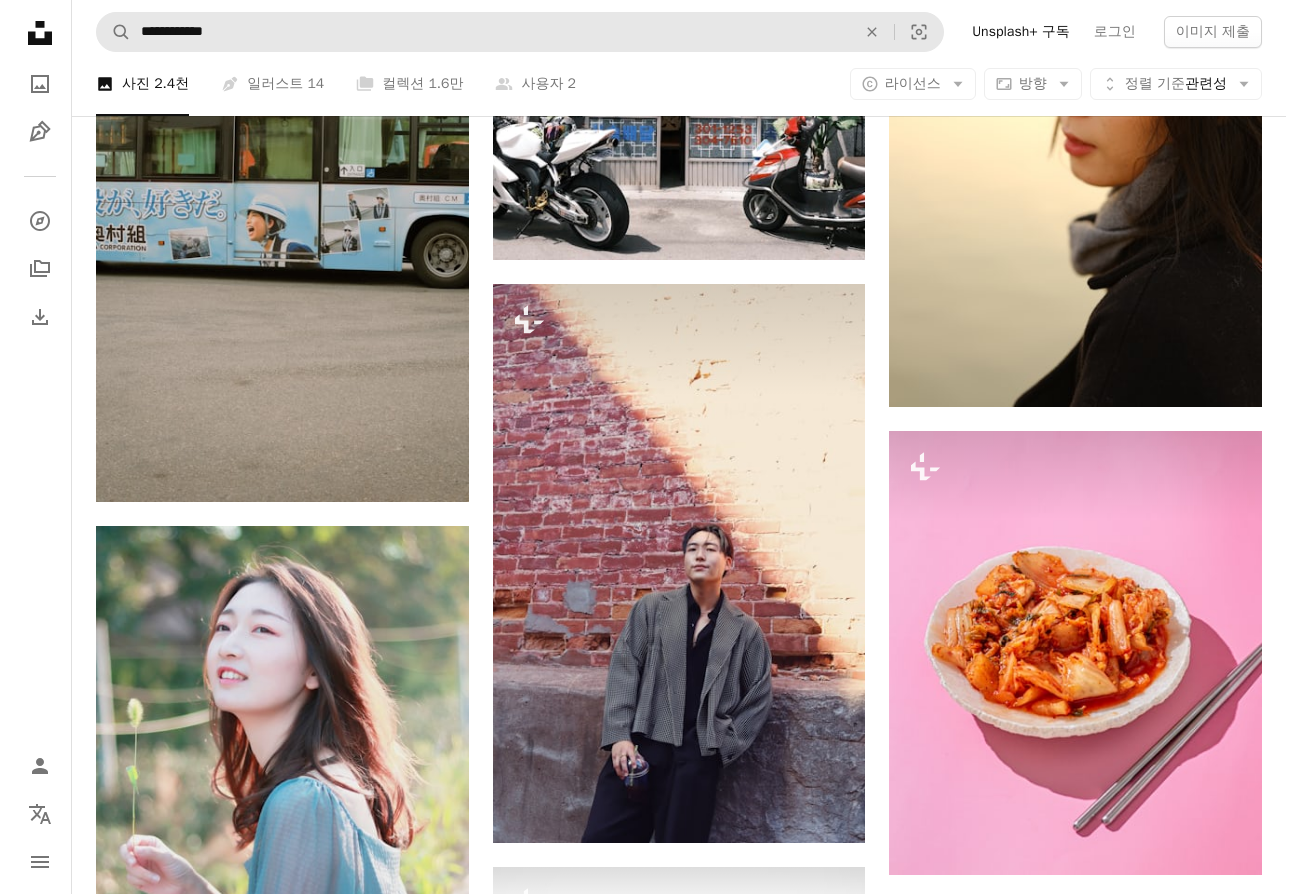scroll, scrollTop: 29625, scrollLeft: 0, axis: vertical 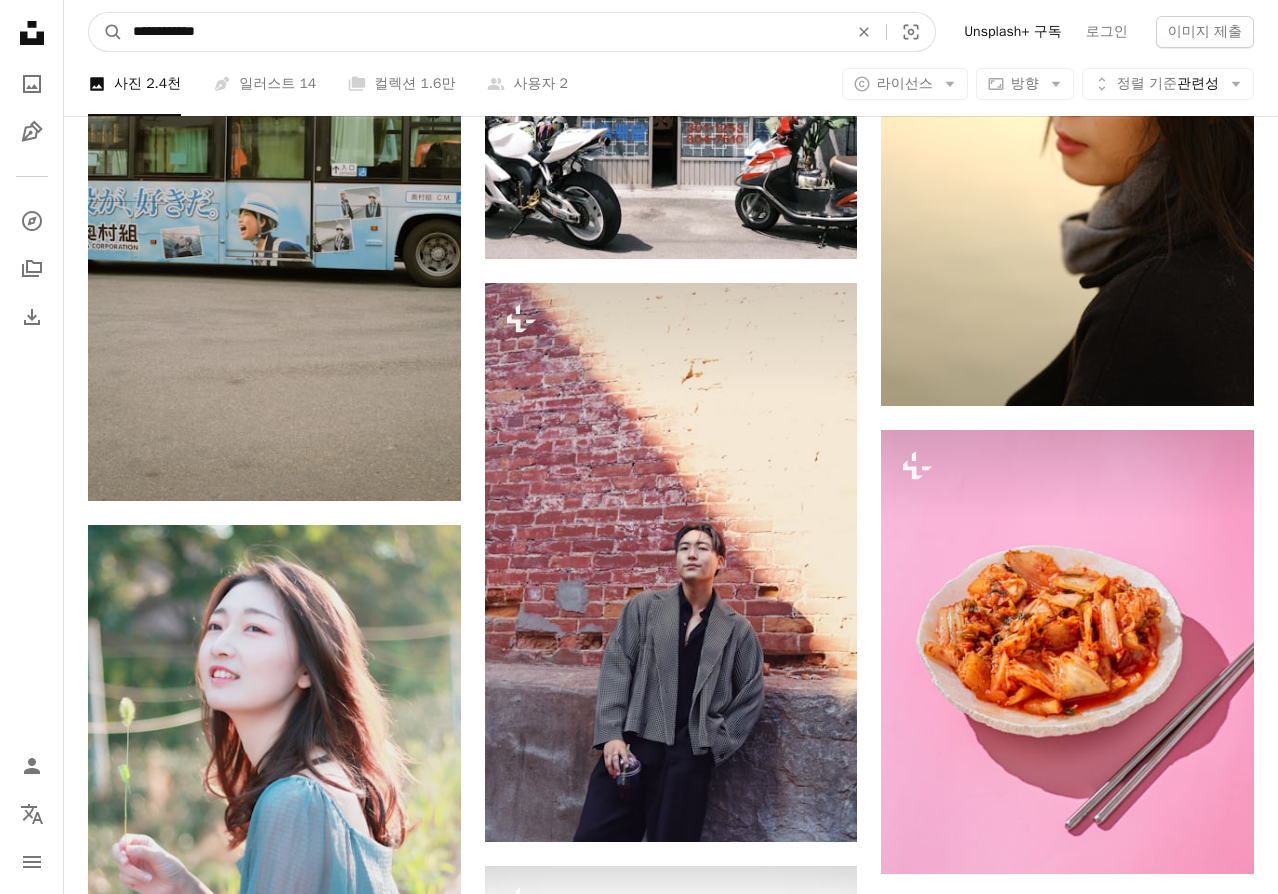 click on "**********" at bounding box center [482, 32] 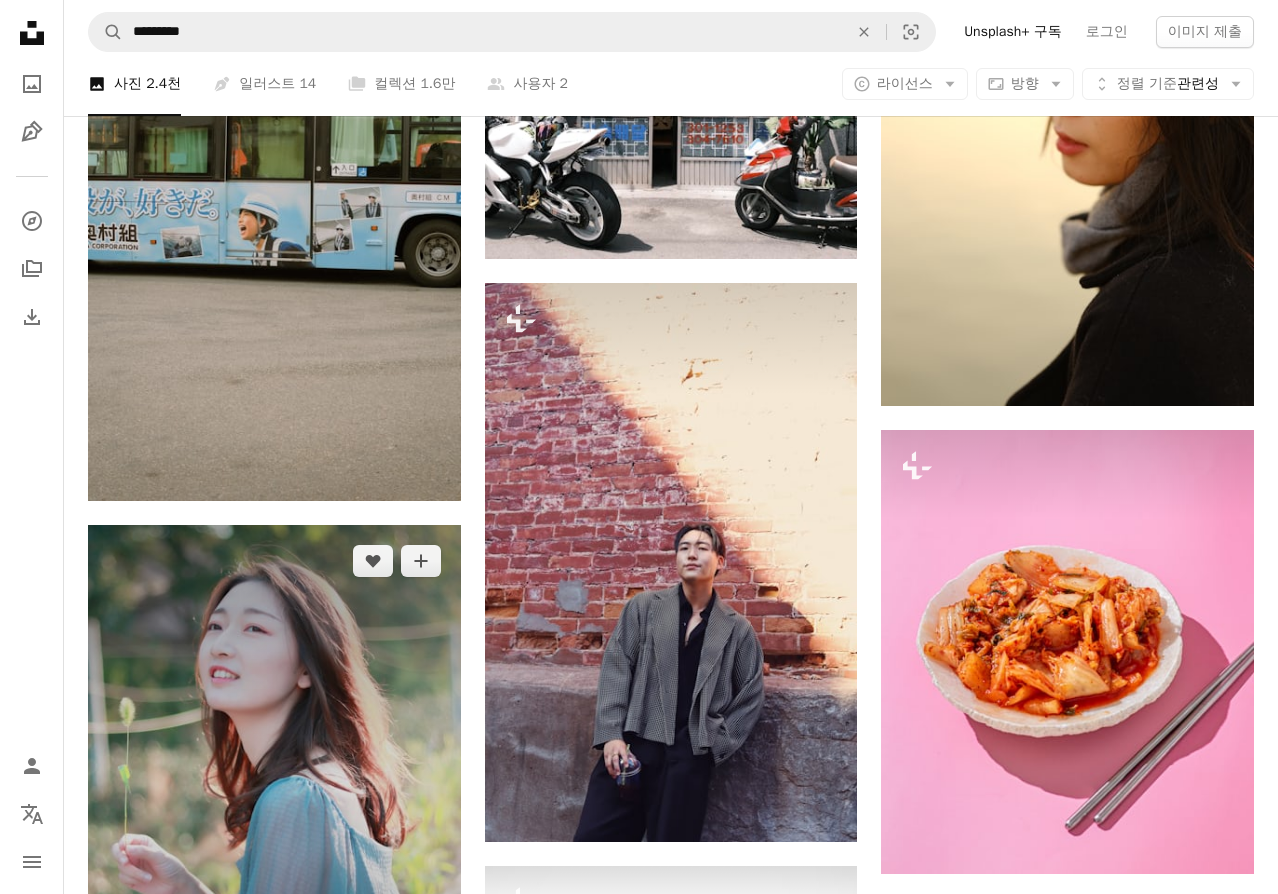 click at bounding box center (274, 804) 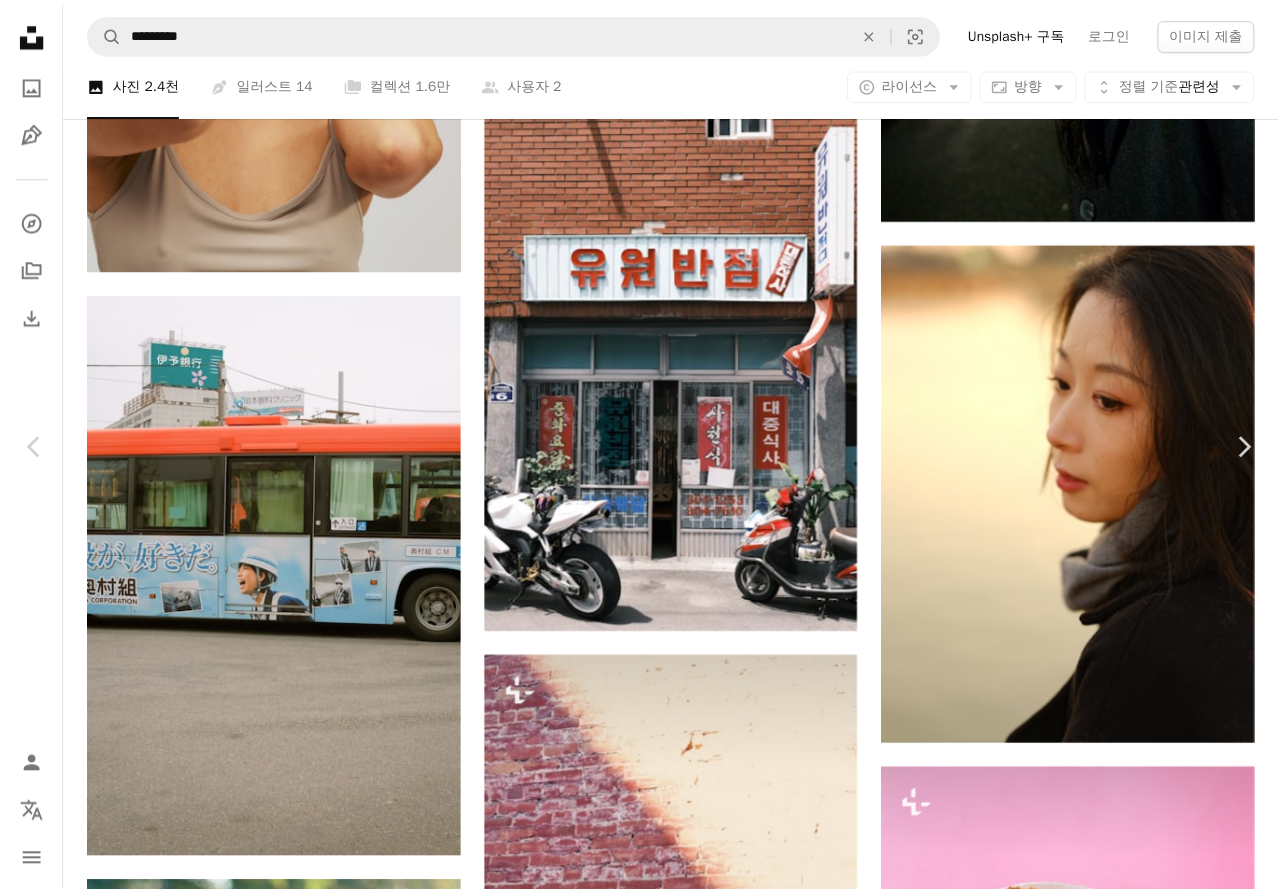 scroll, scrollTop: 5102, scrollLeft: 0, axis: vertical 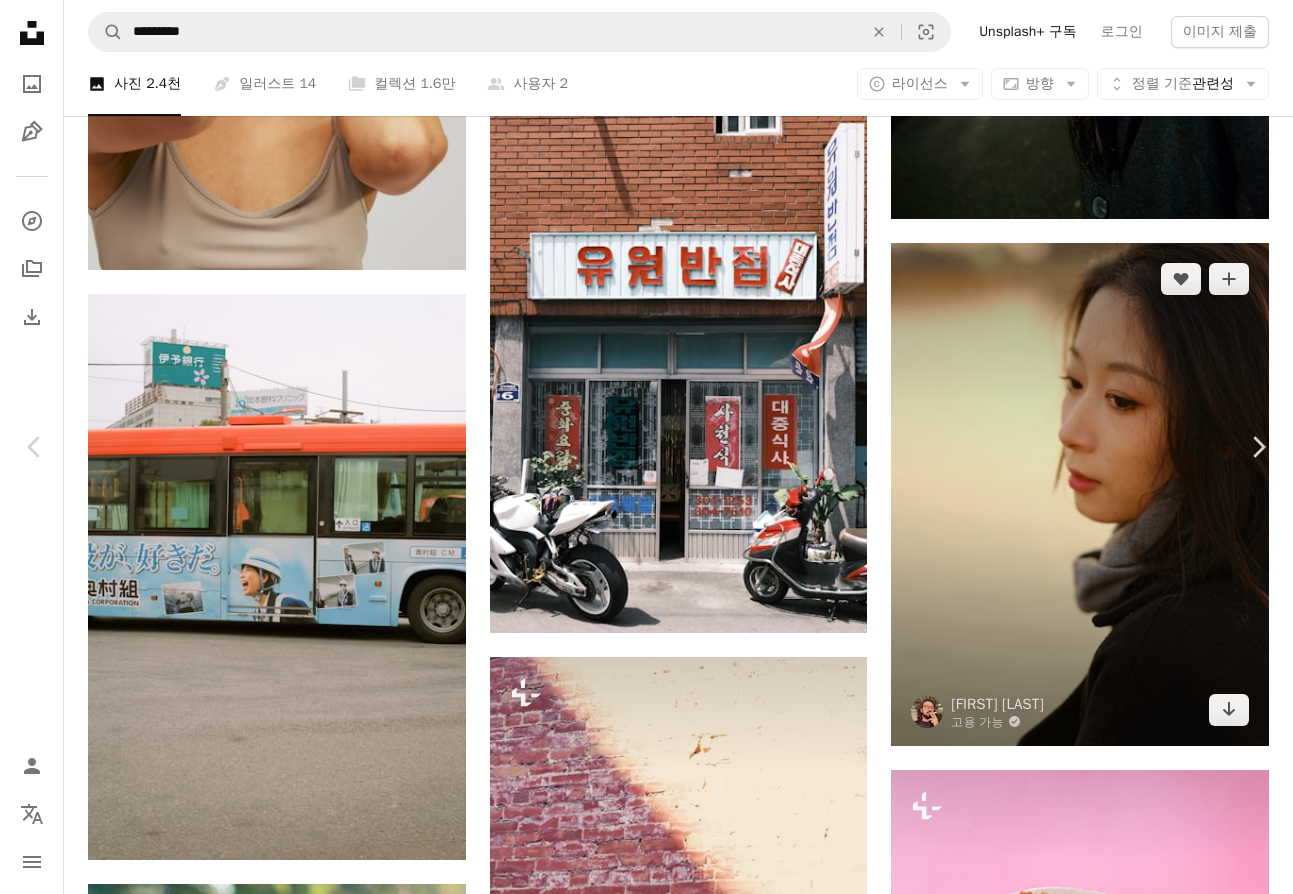 drag, startPoint x: 1241, startPoint y: 305, endPoint x: 1215, endPoint y: 347, distance: 49.396355 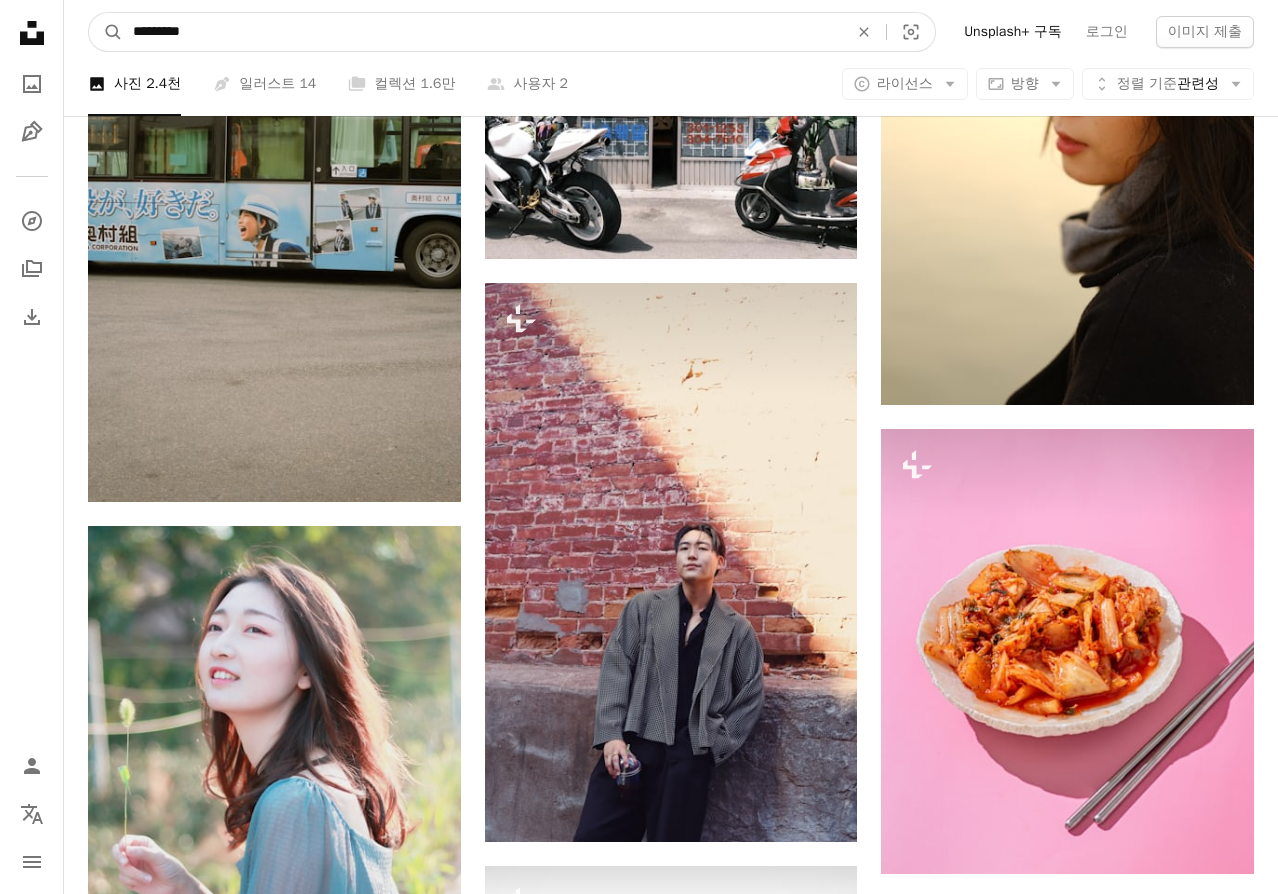 click on "*********" at bounding box center [482, 32] 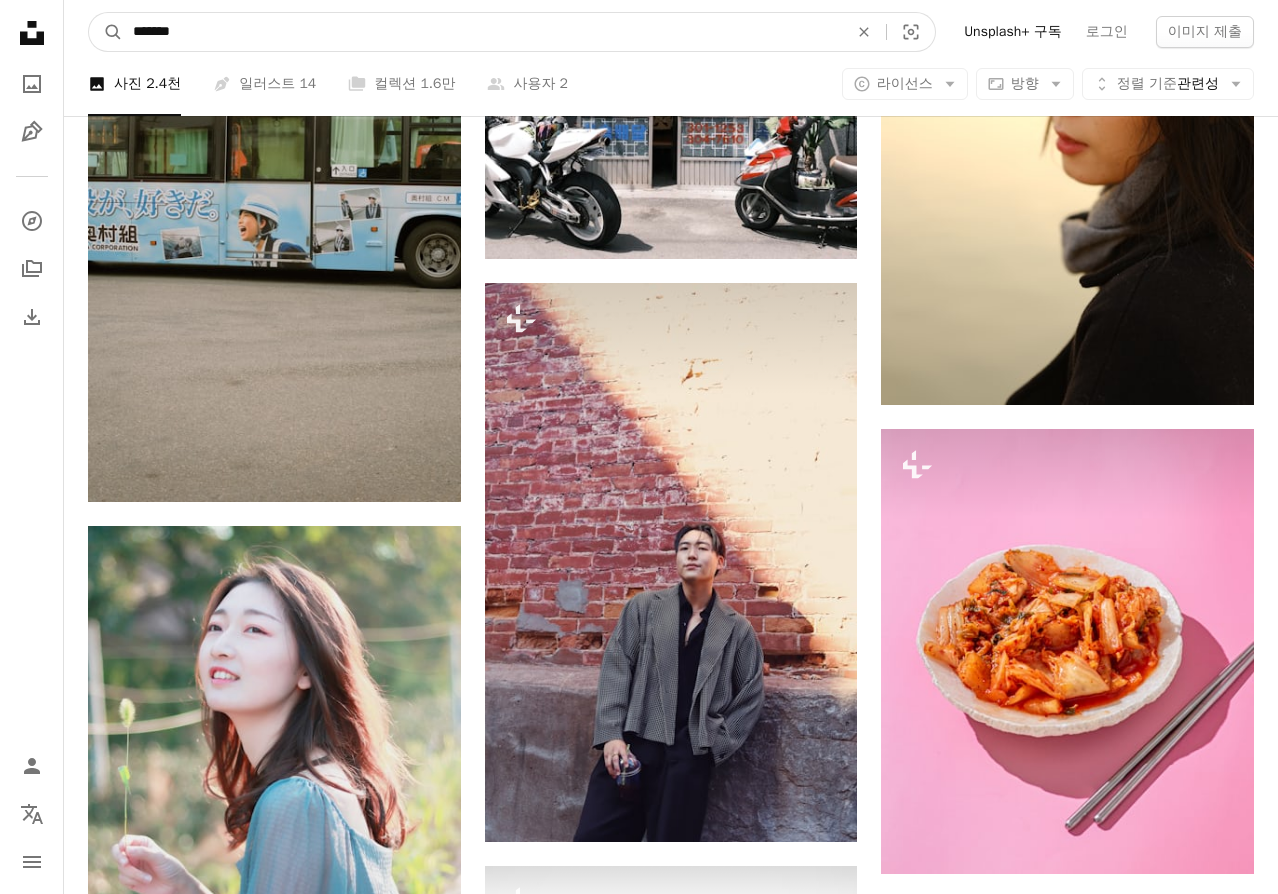 paste on "*******" 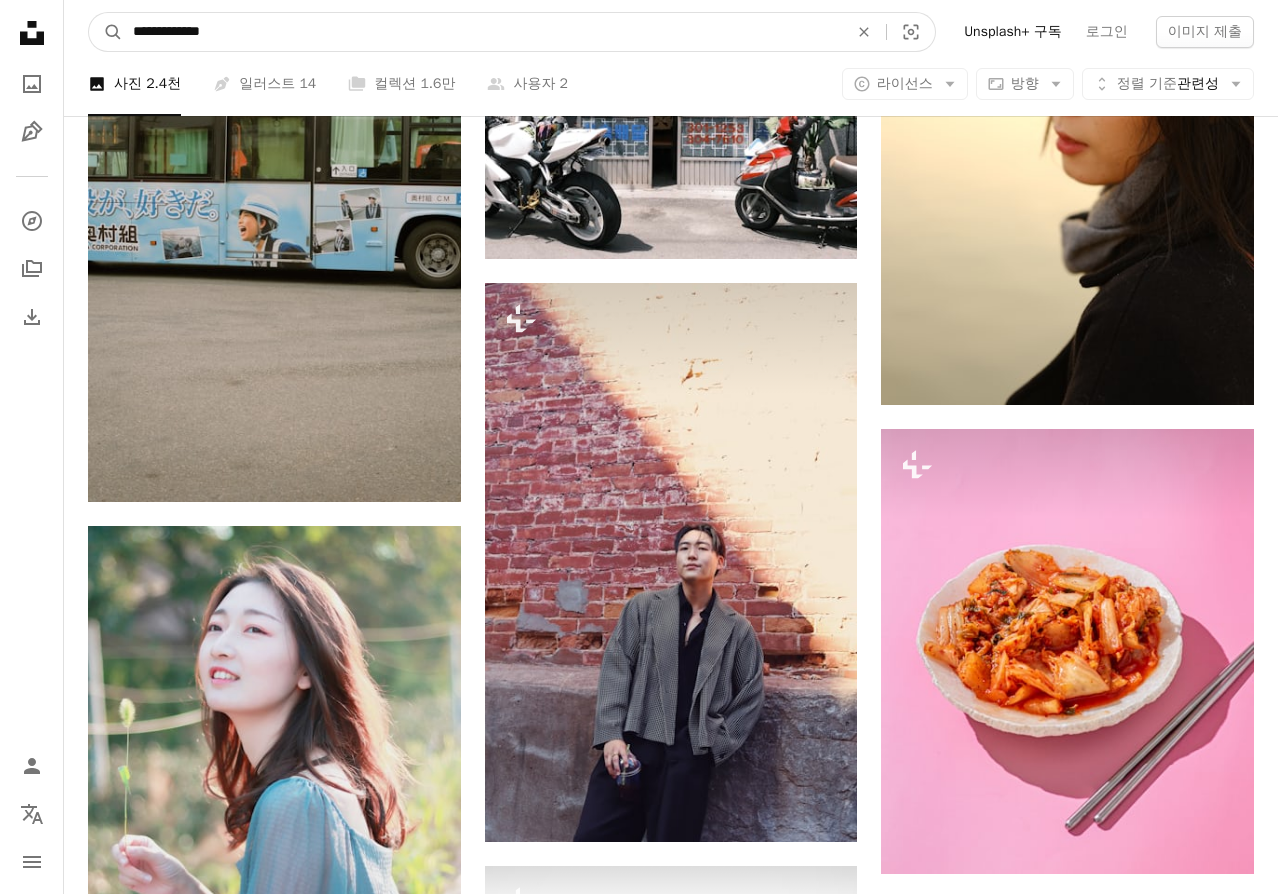 click on "A magnifying glass" at bounding box center (106, 32) 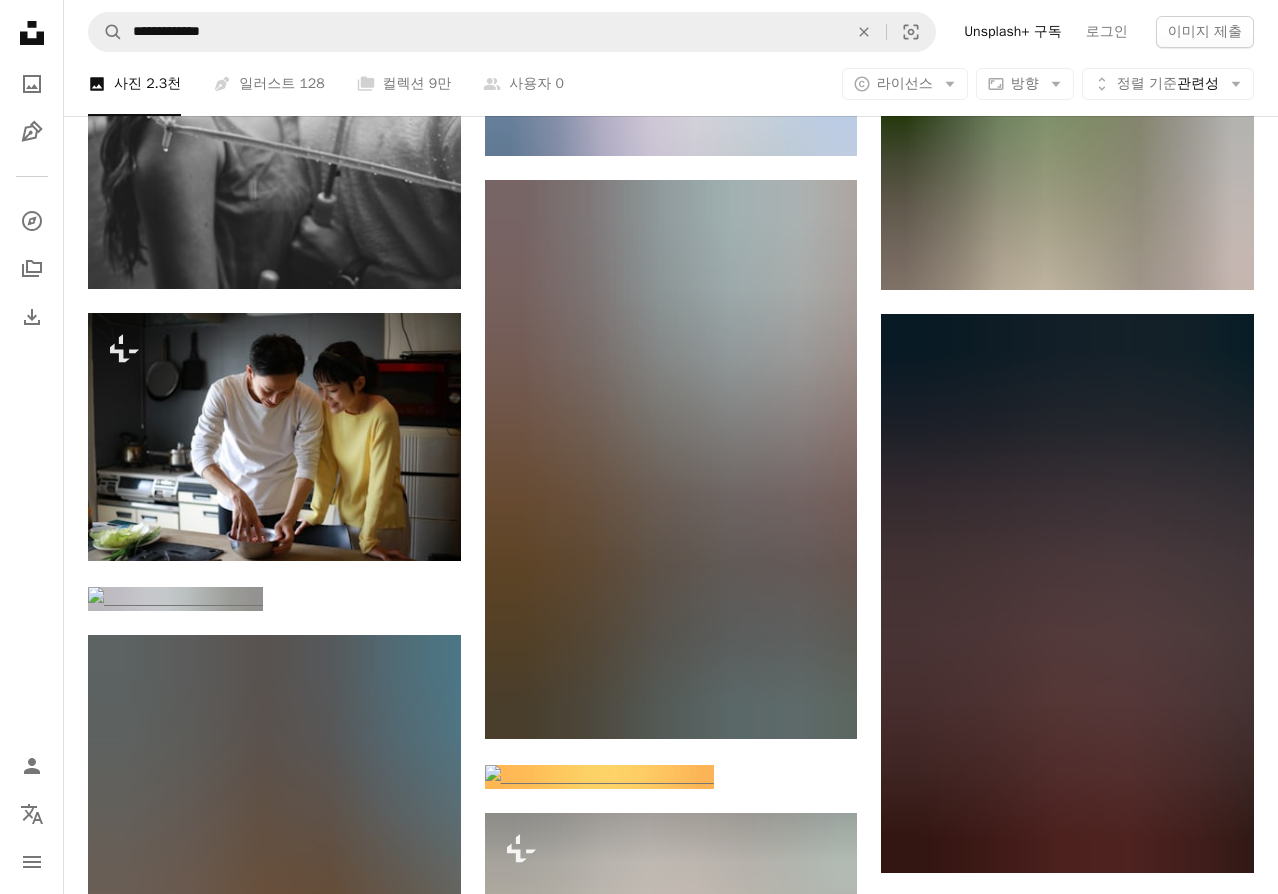 scroll, scrollTop: 1643, scrollLeft: 0, axis: vertical 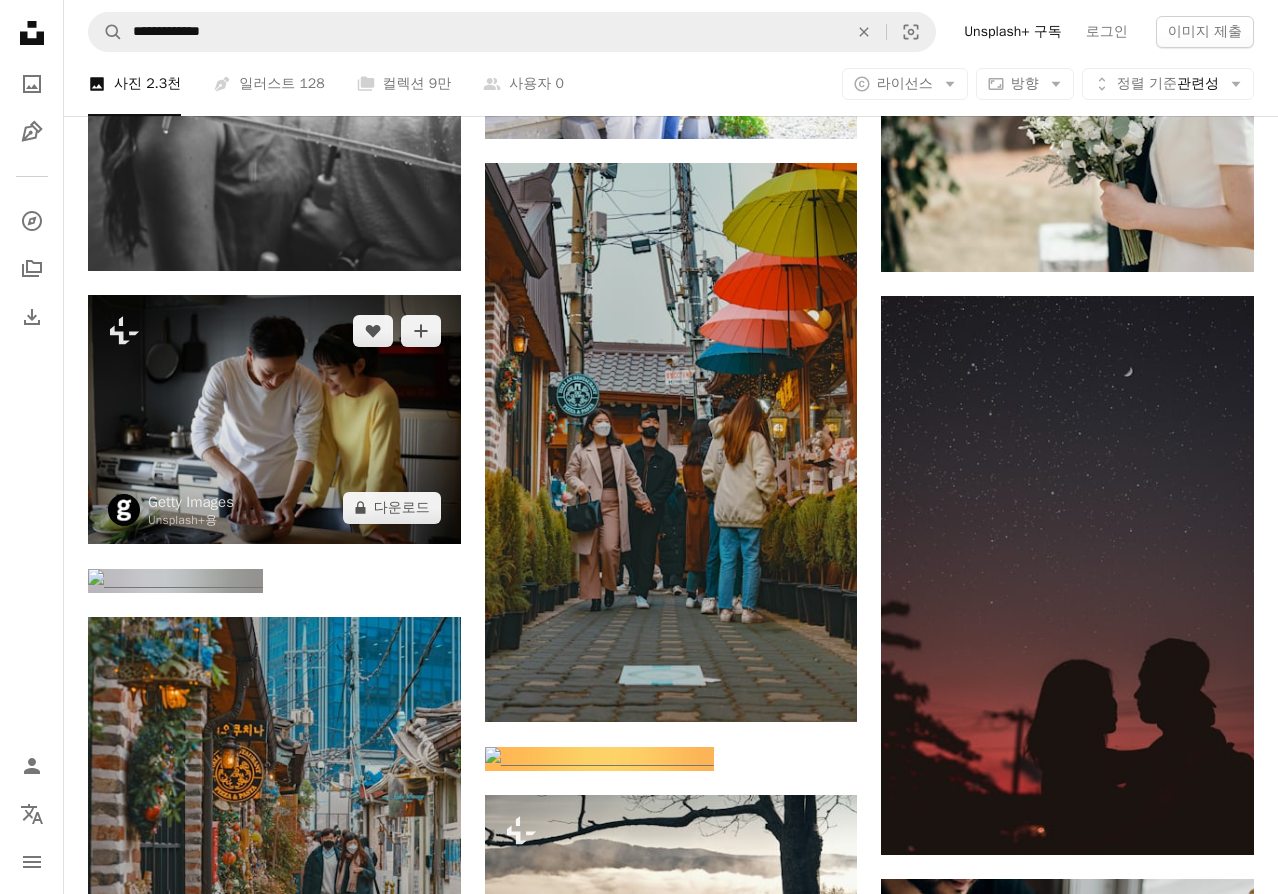 click at bounding box center (274, 419) 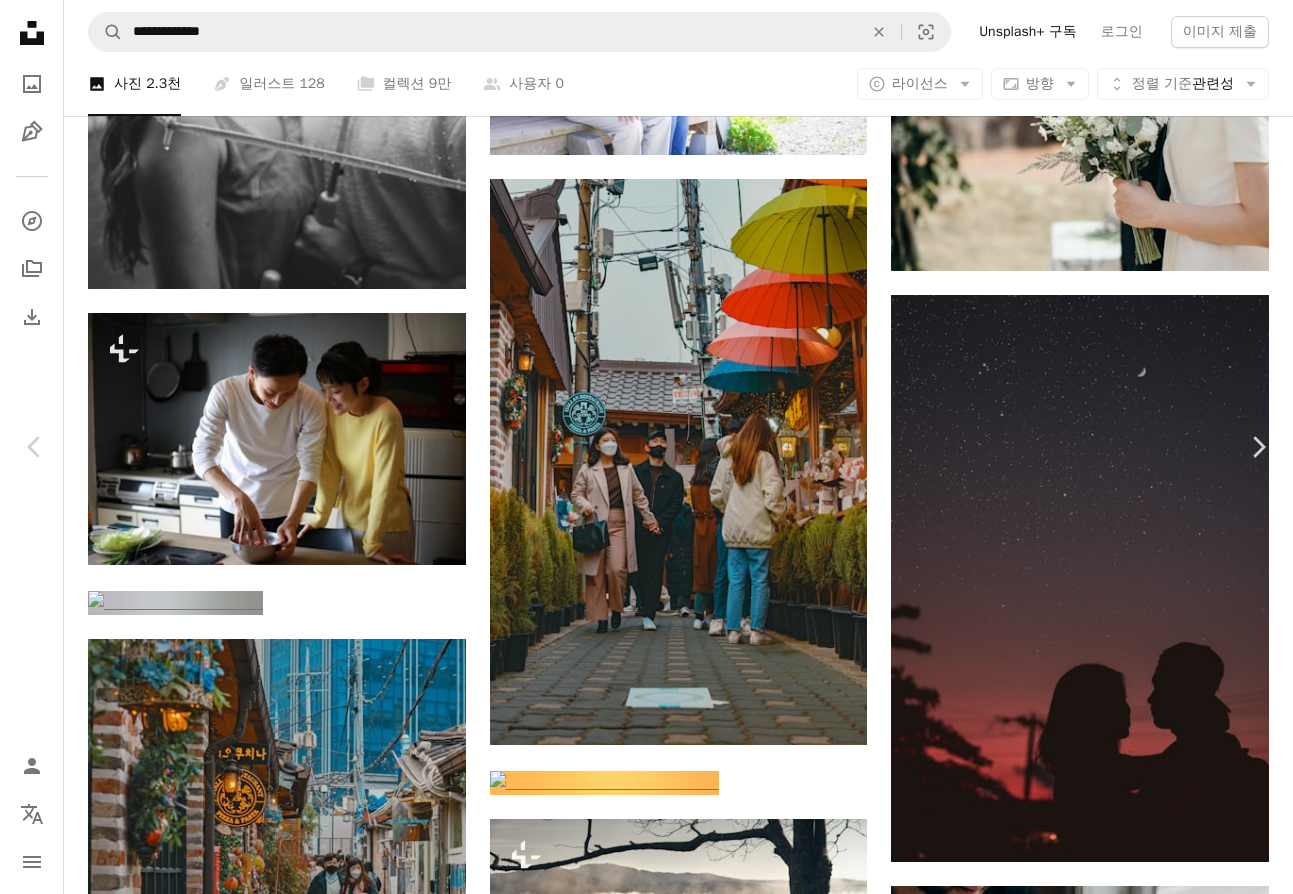 click on "An X shape Chevron left Chevron right Getty Images Unsplash+ 용 A heart A plus sign A lock 다운로드 Zoom in A forward-right arrow 공유 More Actions Calendar outlined [DATE] 에 게시됨 Safety Unsplash+ 라이선스 에 따른 라이선스 부여 성인 여성 테이블 식사 접시 가로 실내 두 사람 덤플링 아내 준비 만들기 성분 껍질 퍼블릭 도메인 이미지 관련 이미지 Plus sign for Unsplash+ A heart A plus sign Getty Images Unsplash+ 용 A lock 다운로드 Plus sign for Unsplash+ A heart A plus sign Getty Images Unsplash+ 용 A lock 다운로드 Plus sign for Unsplash+ A heart A plus sign Getty Images Unsplash+ 용 A lock 다운로드 Plus sign for Unsplash+ A heart A plus sign Getty Images Unsplash+ 용 A lock 다운로드 Plus sign for Unsplash+ A heart A plus sign Getty Images Unsplash+ 용 A lock 다운로드 Plus sign for Unsplash+ A heart A plus sign Unsplash+" at bounding box center [646, 3057] 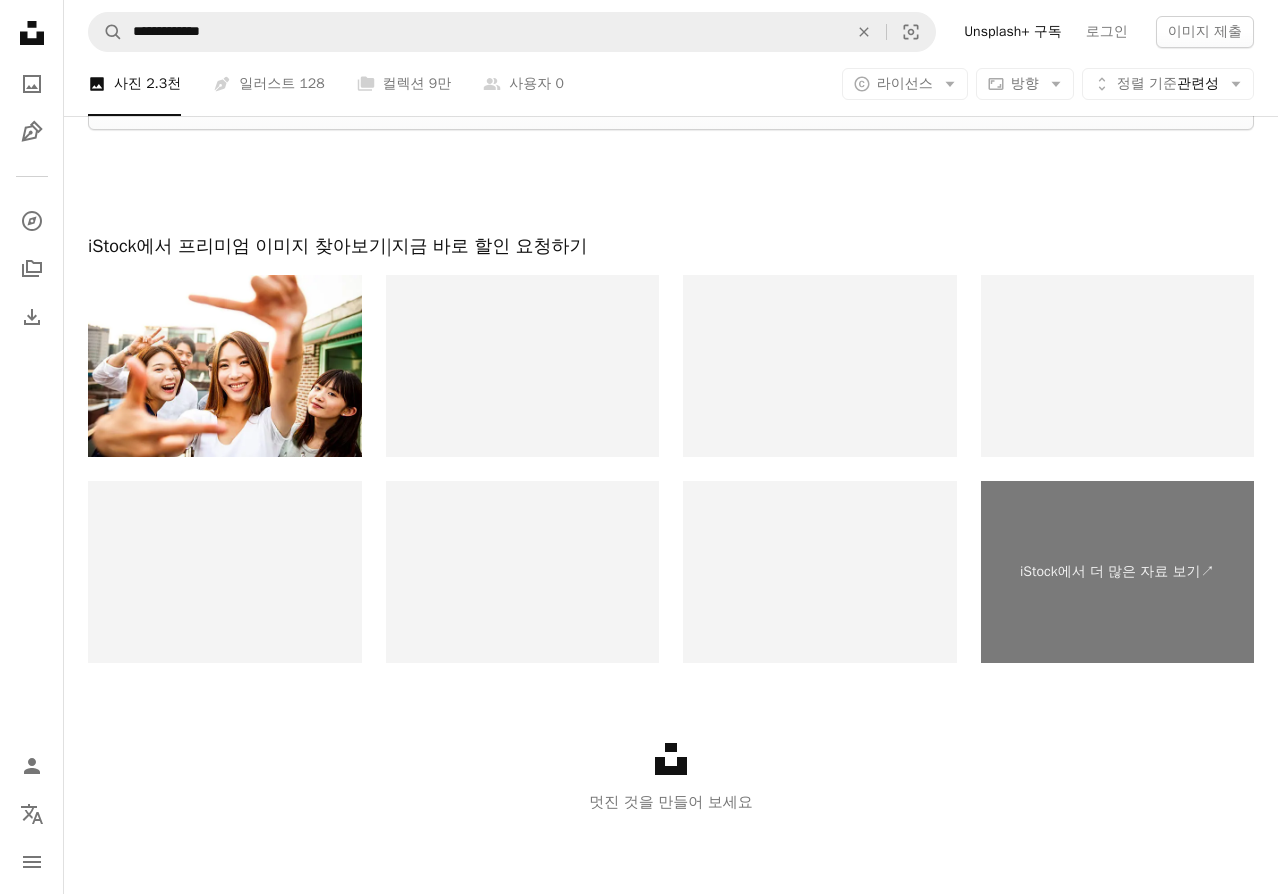scroll, scrollTop: 3577, scrollLeft: 0, axis: vertical 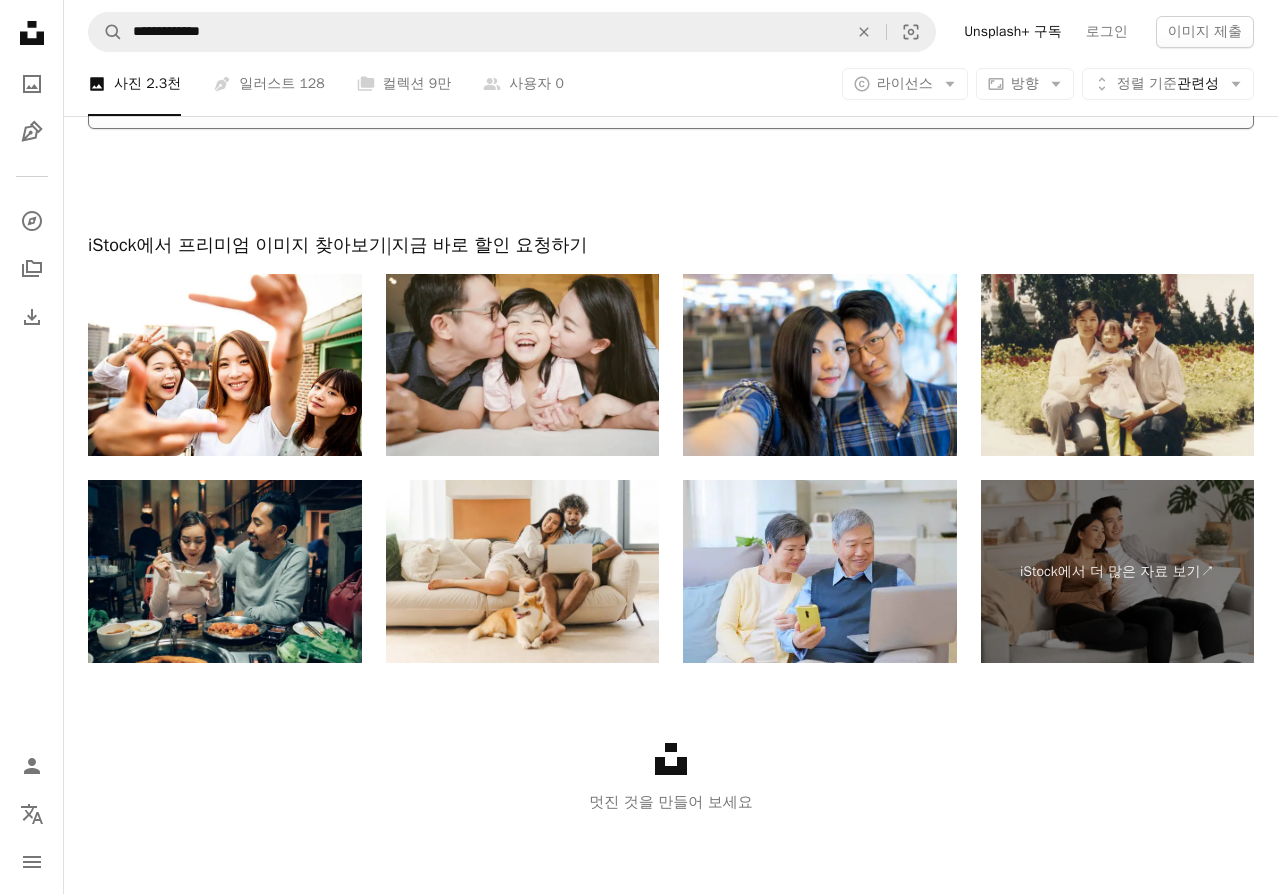 click on "더 로드" at bounding box center (671, 97) 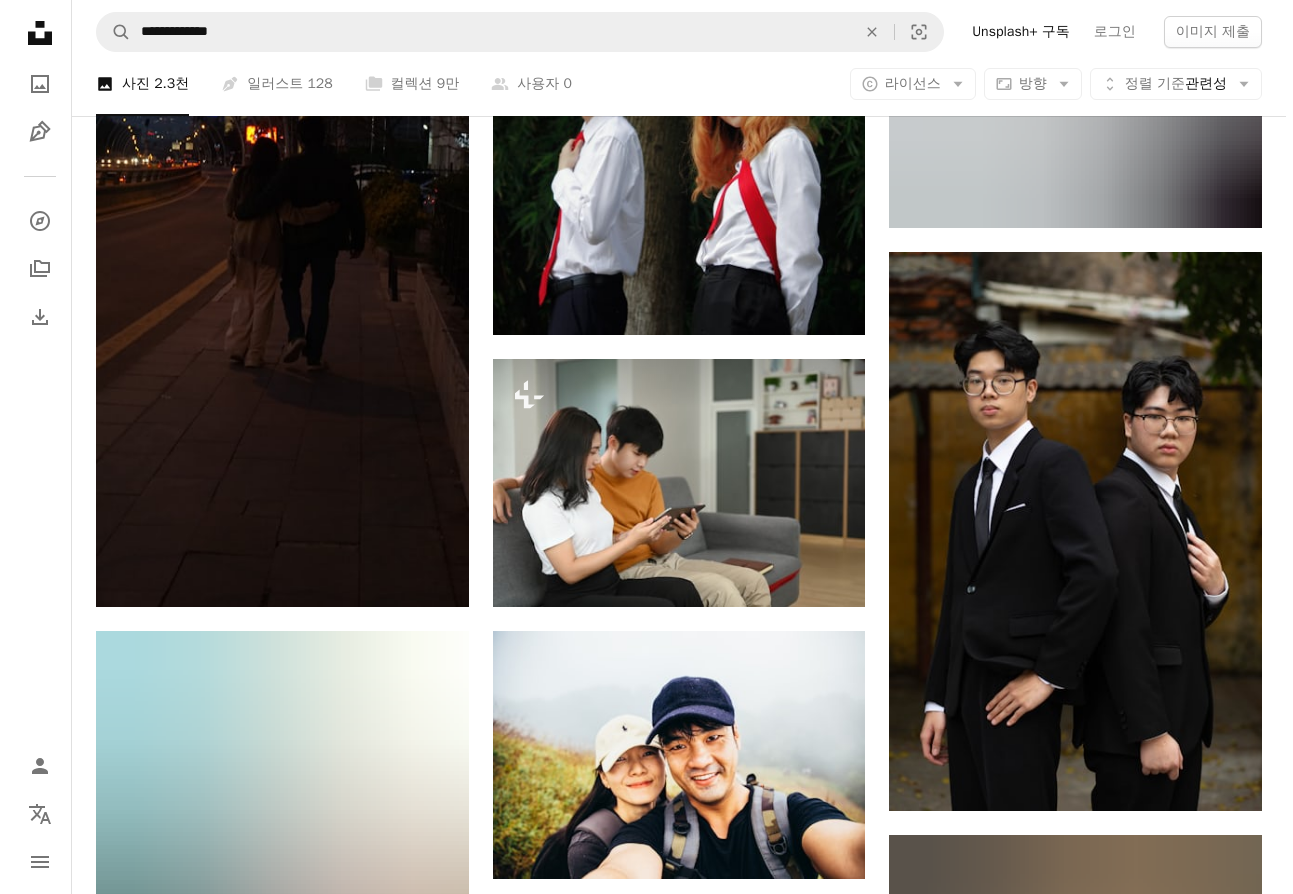 scroll, scrollTop: 6512, scrollLeft: 0, axis: vertical 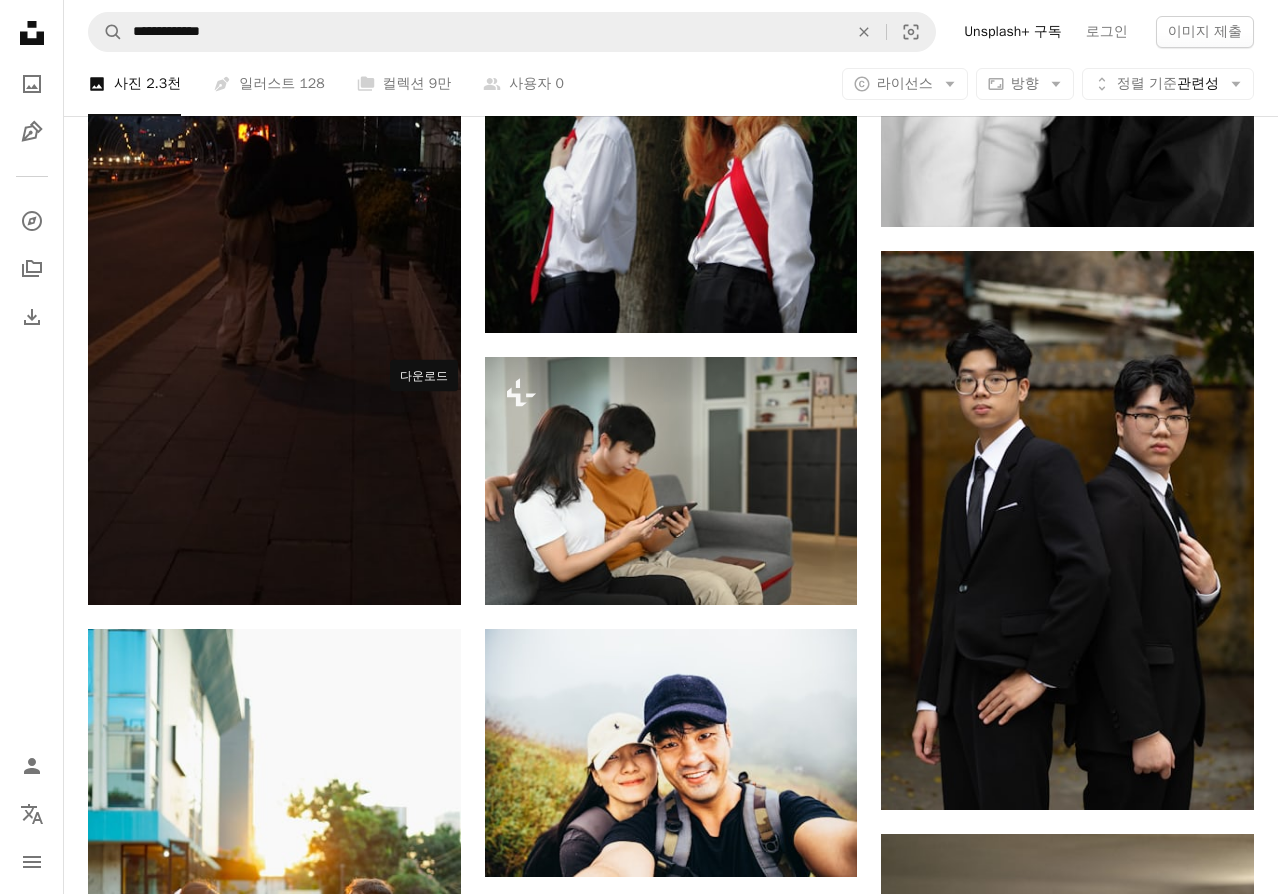 click on "Arrow pointing down" 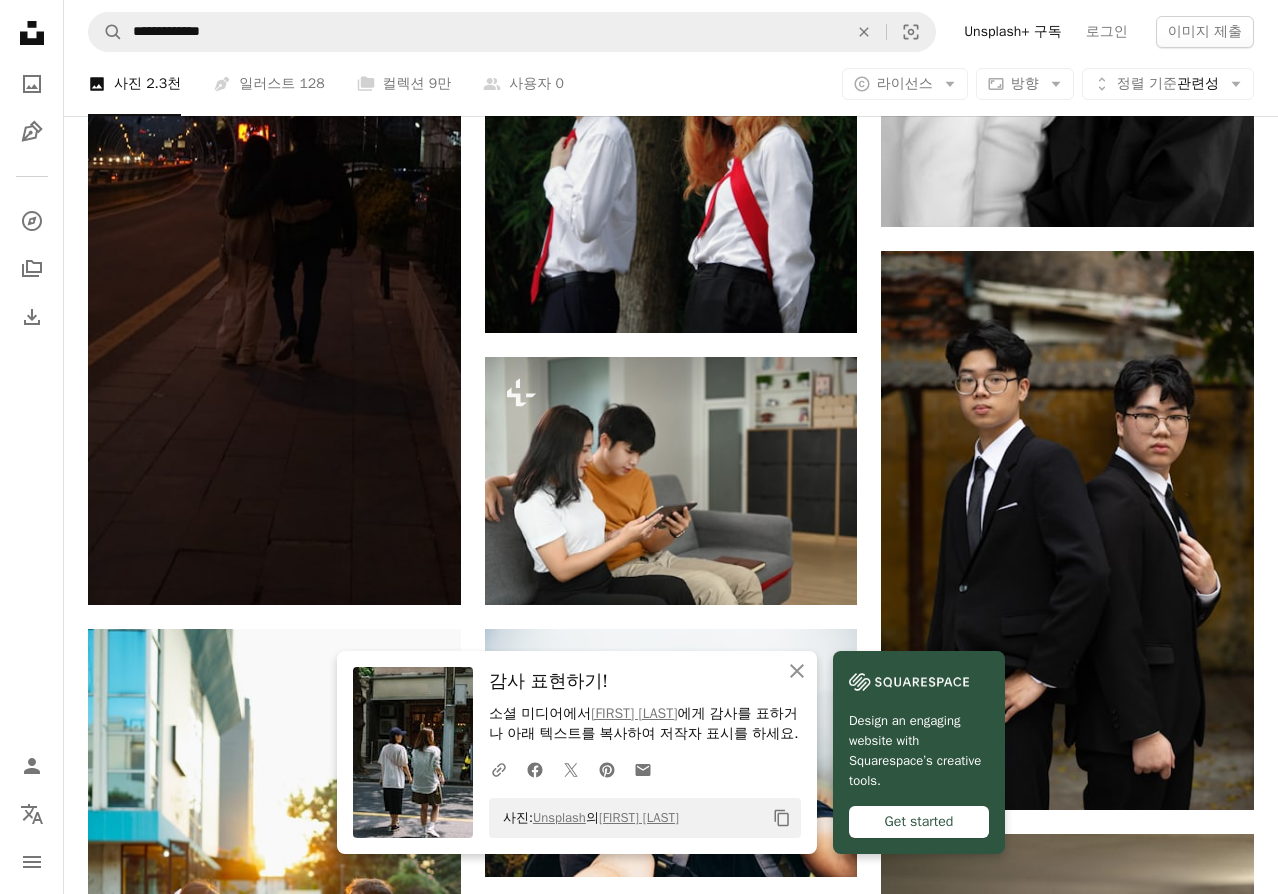 click at bounding box center (274, -330) 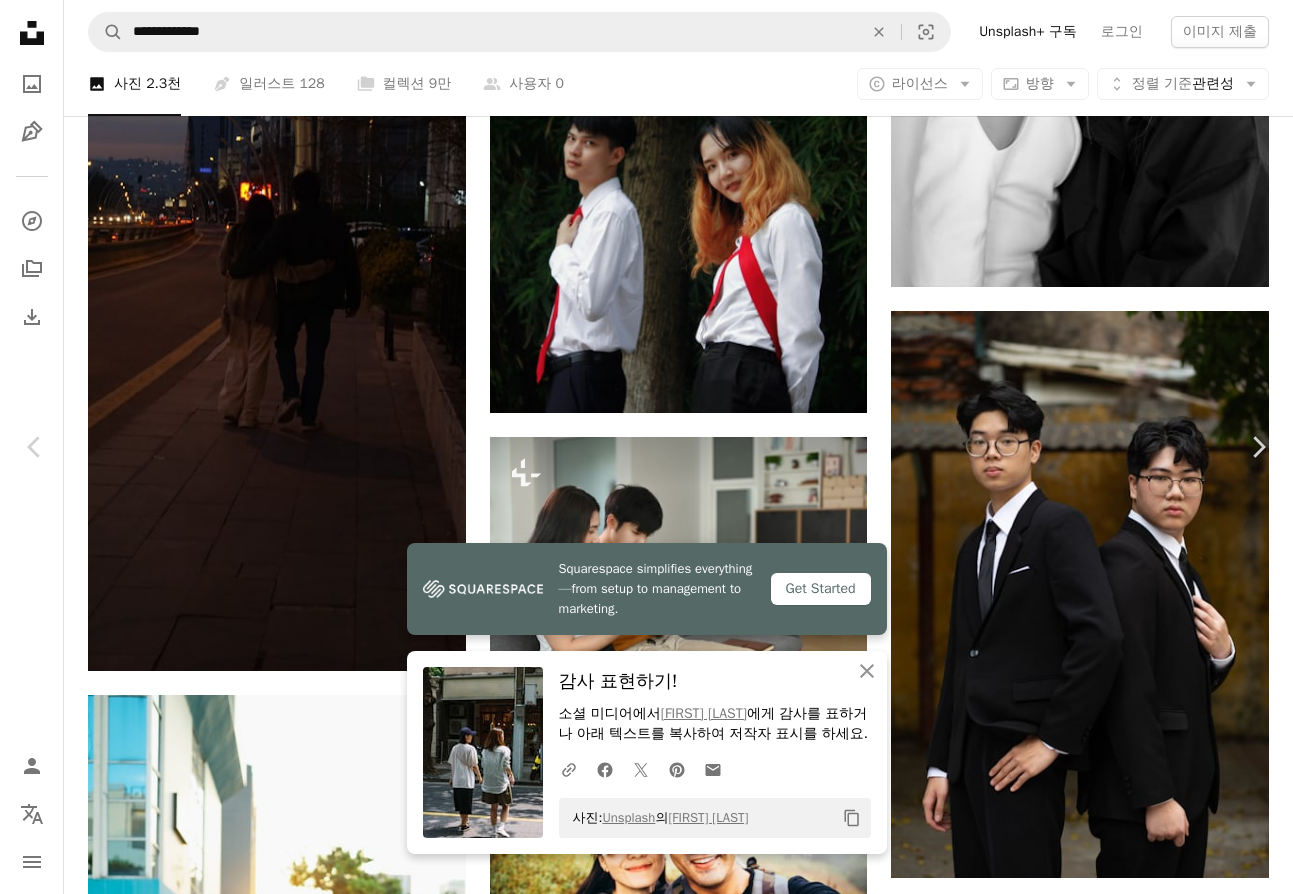scroll, scrollTop: 101, scrollLeft: 0, axis: vertical 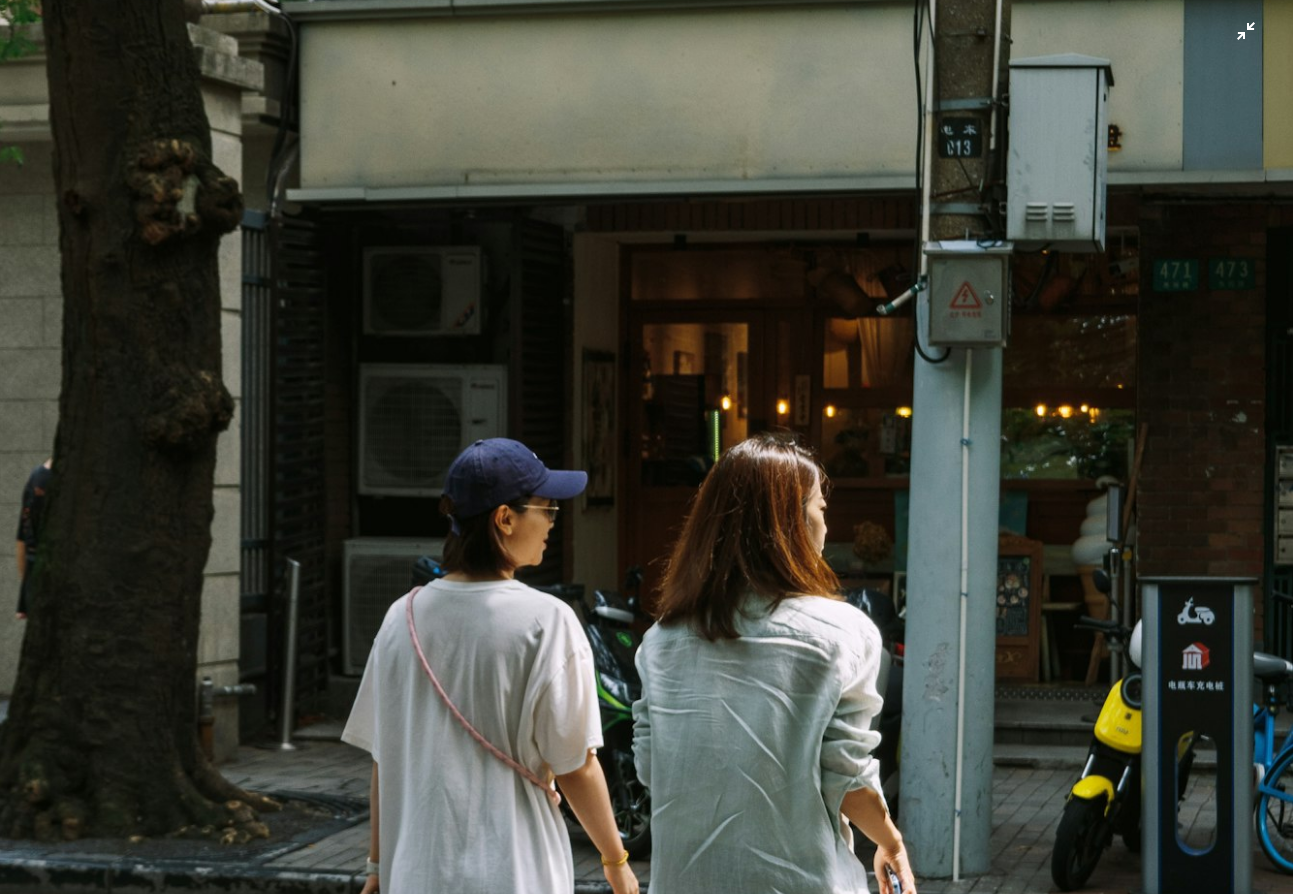 click at bounding box center (646, 649) 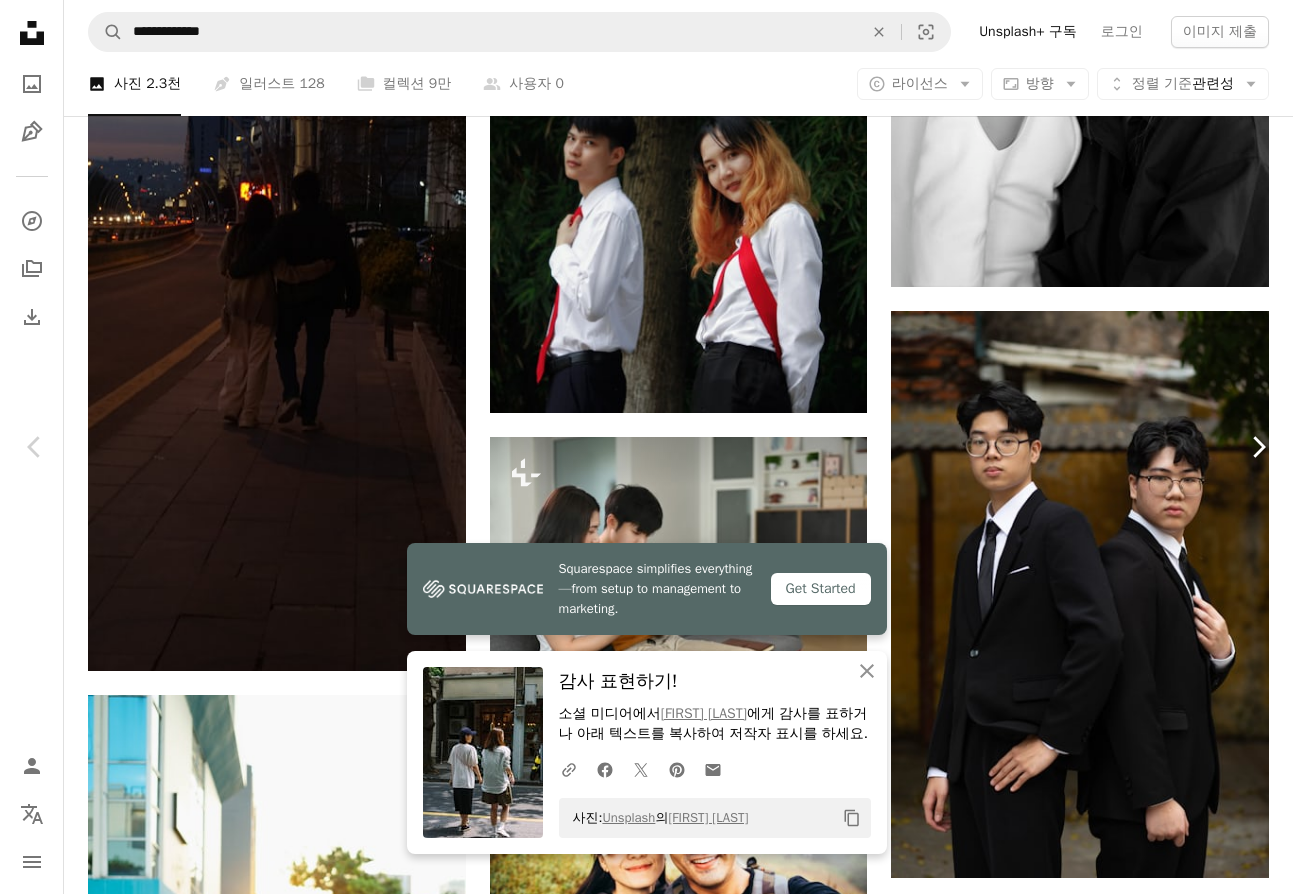 click on "Chevron right" at bounding box center [1258, 447] 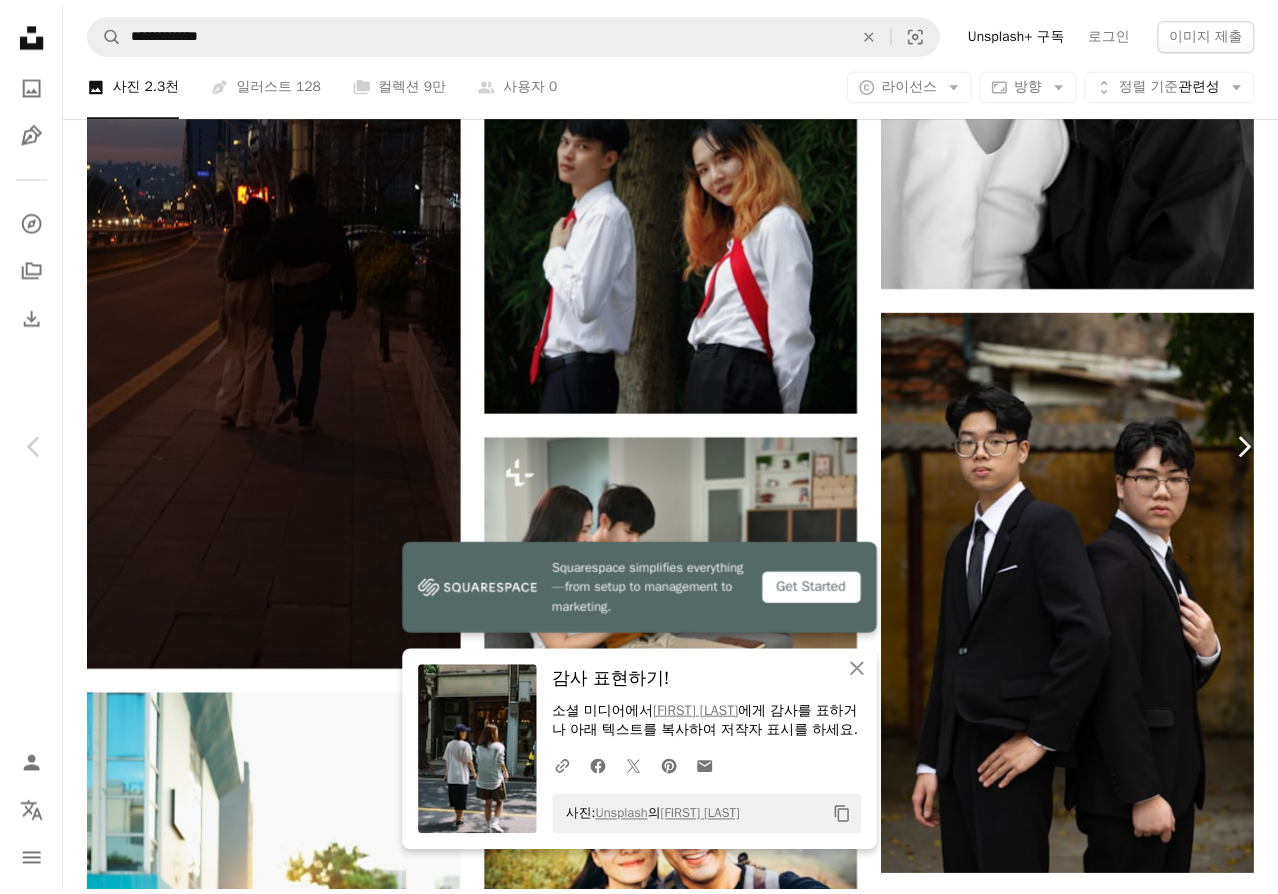 scroll, scrollTop: 0, scrollLeft: 0, axis: both 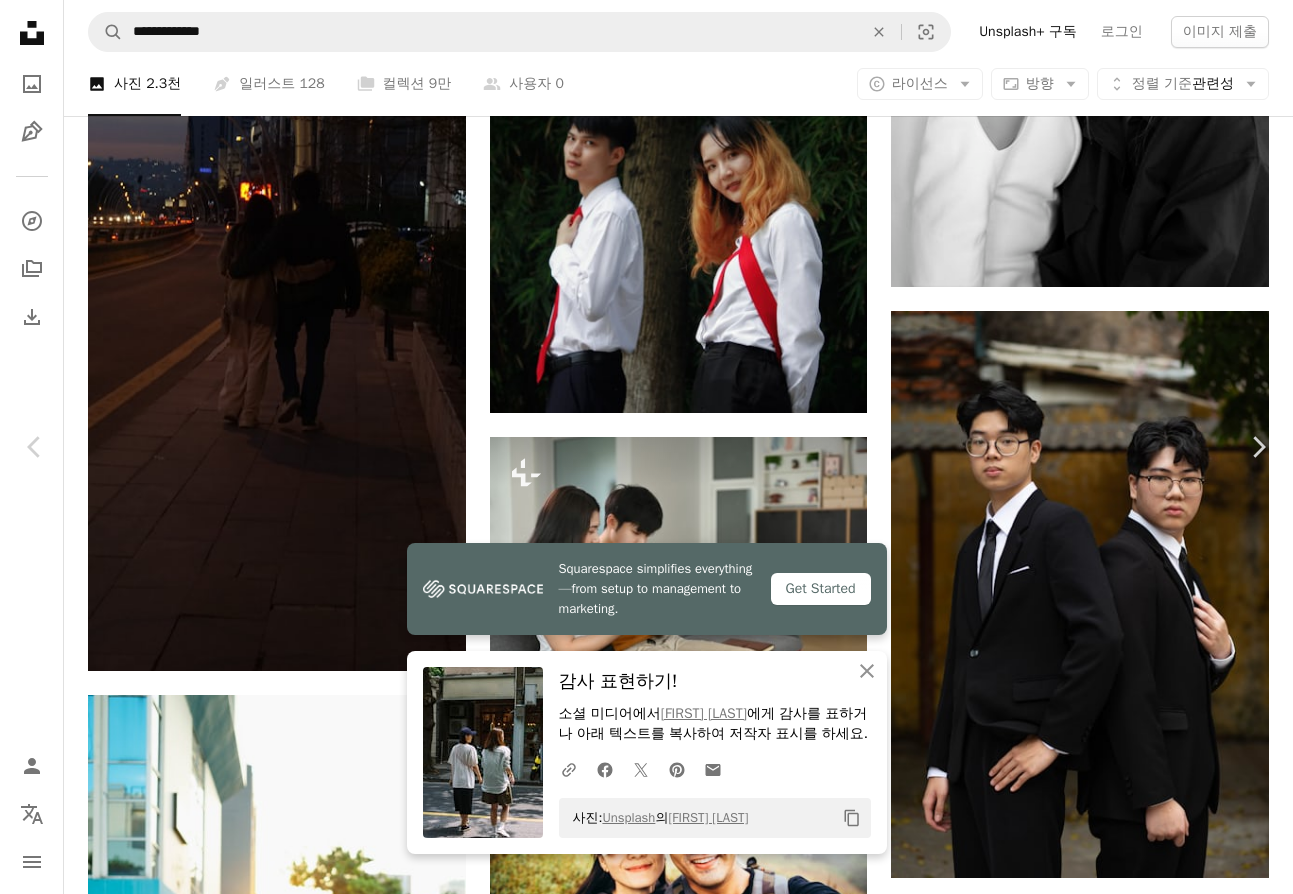 click on "An X shape" at bounding box center (20, 20) 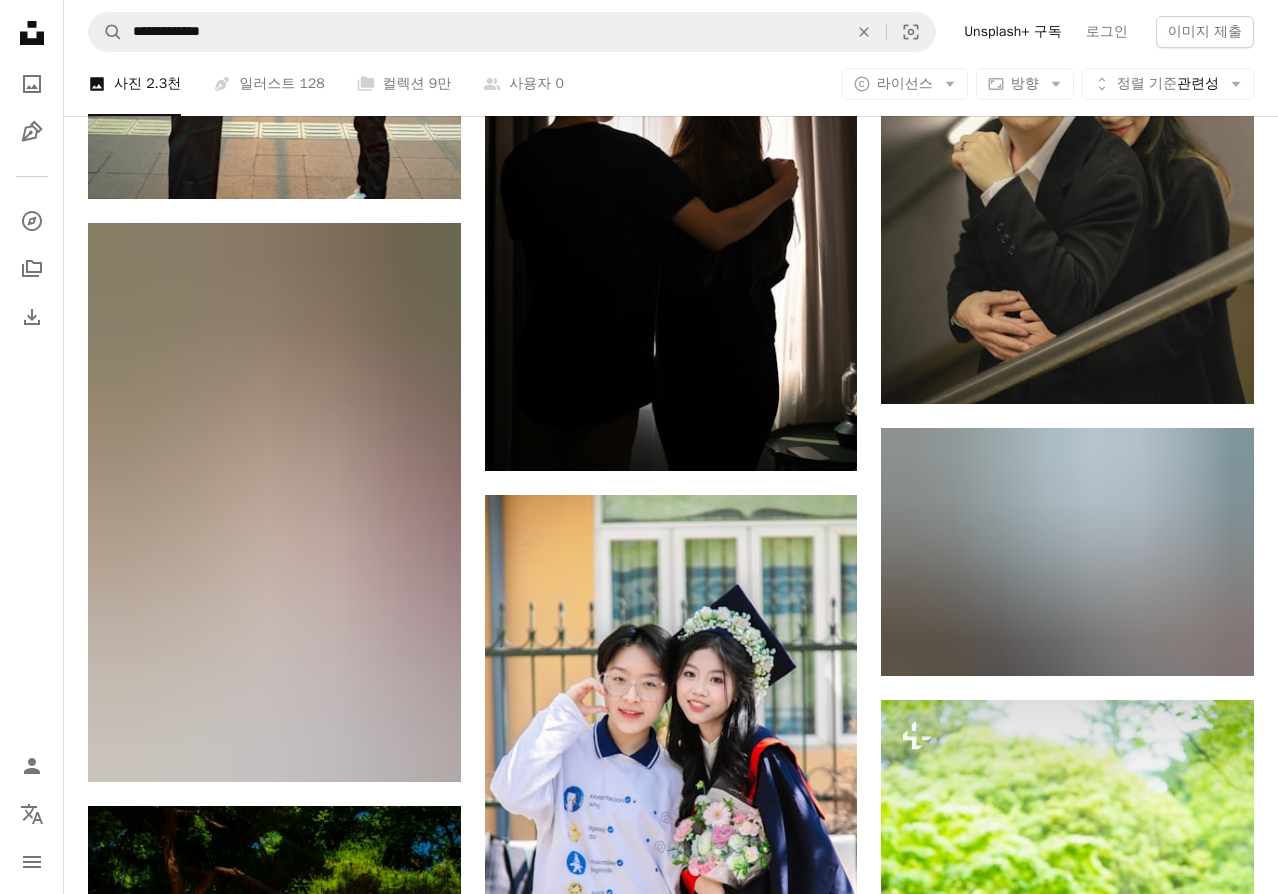scroll, scrollTop: 7459, scrollLeft: 0, axis: vertical 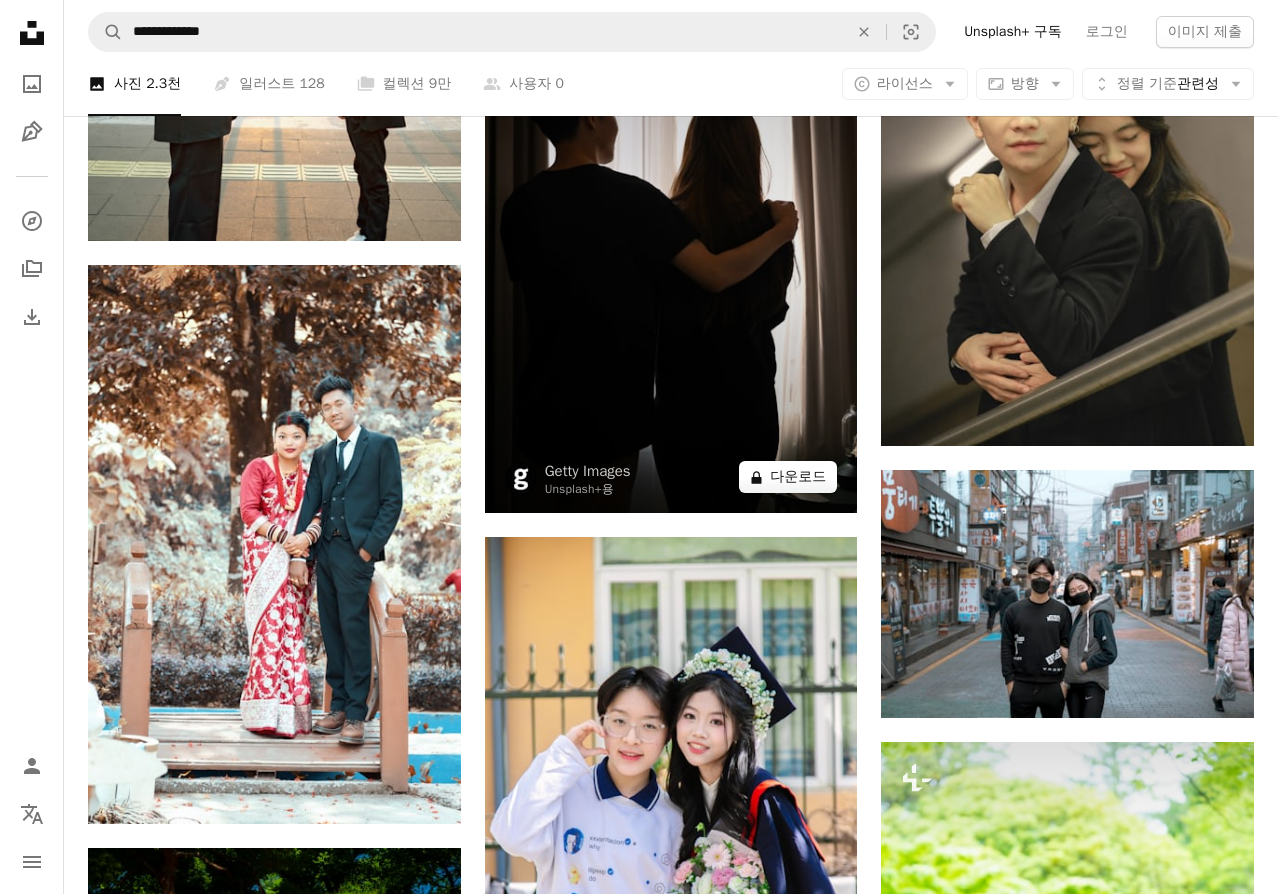 click on "A lock 다운로드" at bounding box center [788, 477] 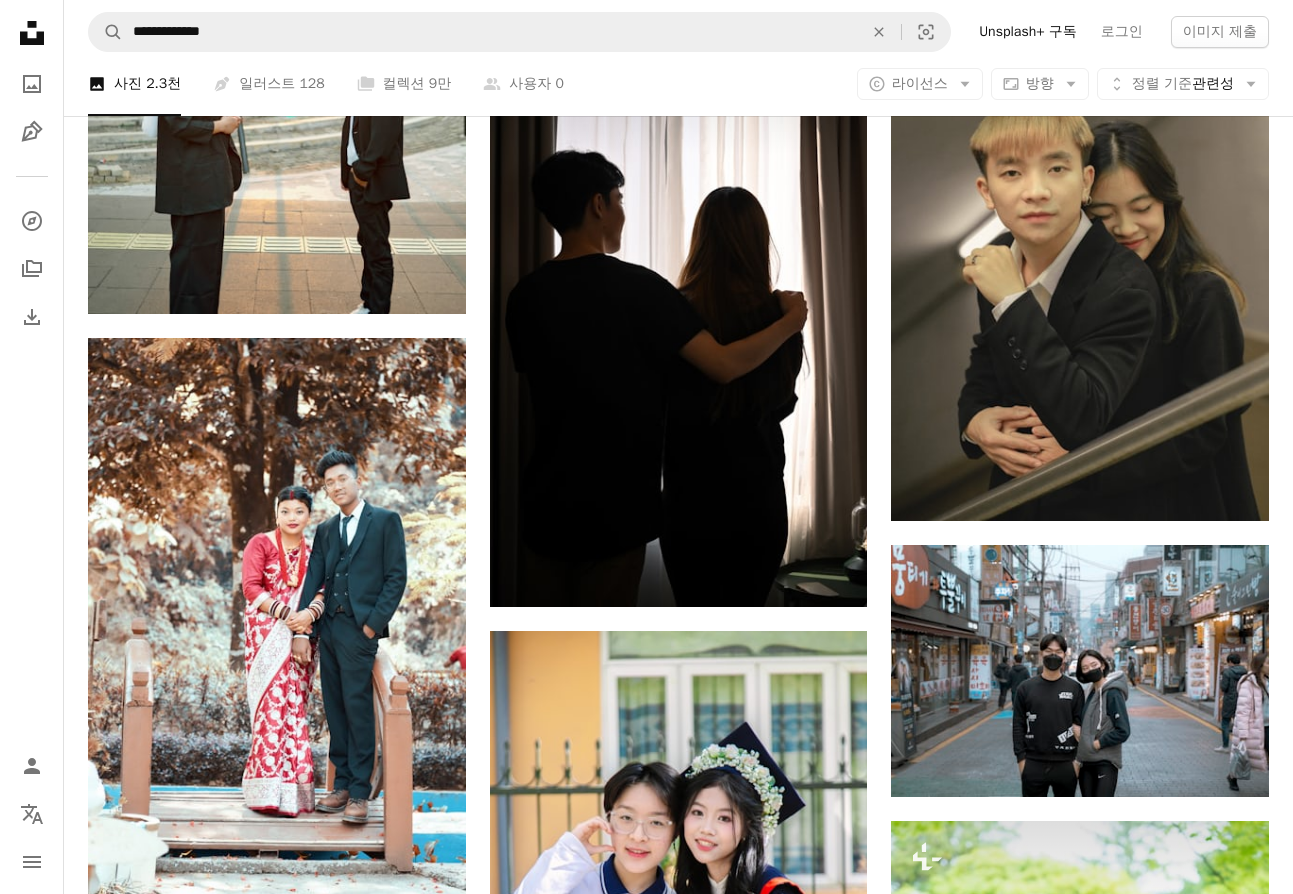 click on "An X shape 즉시 사용 가능한 프리미엄 이미지입니다. 무제한 액세스가 가능합니다. A plus sign 매월 회원 전용 콘텐츠 추가 A plus sign 무제한 royalty-free 다운로드 A plus sign 일러스트  신규 A plus sign 강화된 법적 보호 매년 65%  할인 매월 $20   $7 CAD 매달 * Unsplash+  구독 *매년 납부 시 선불로  $84  청구 해당 세금 별도. 자동으로 연장됩니다. 언제든지 취소 가능합니다." at bounding box center [646, 6092] 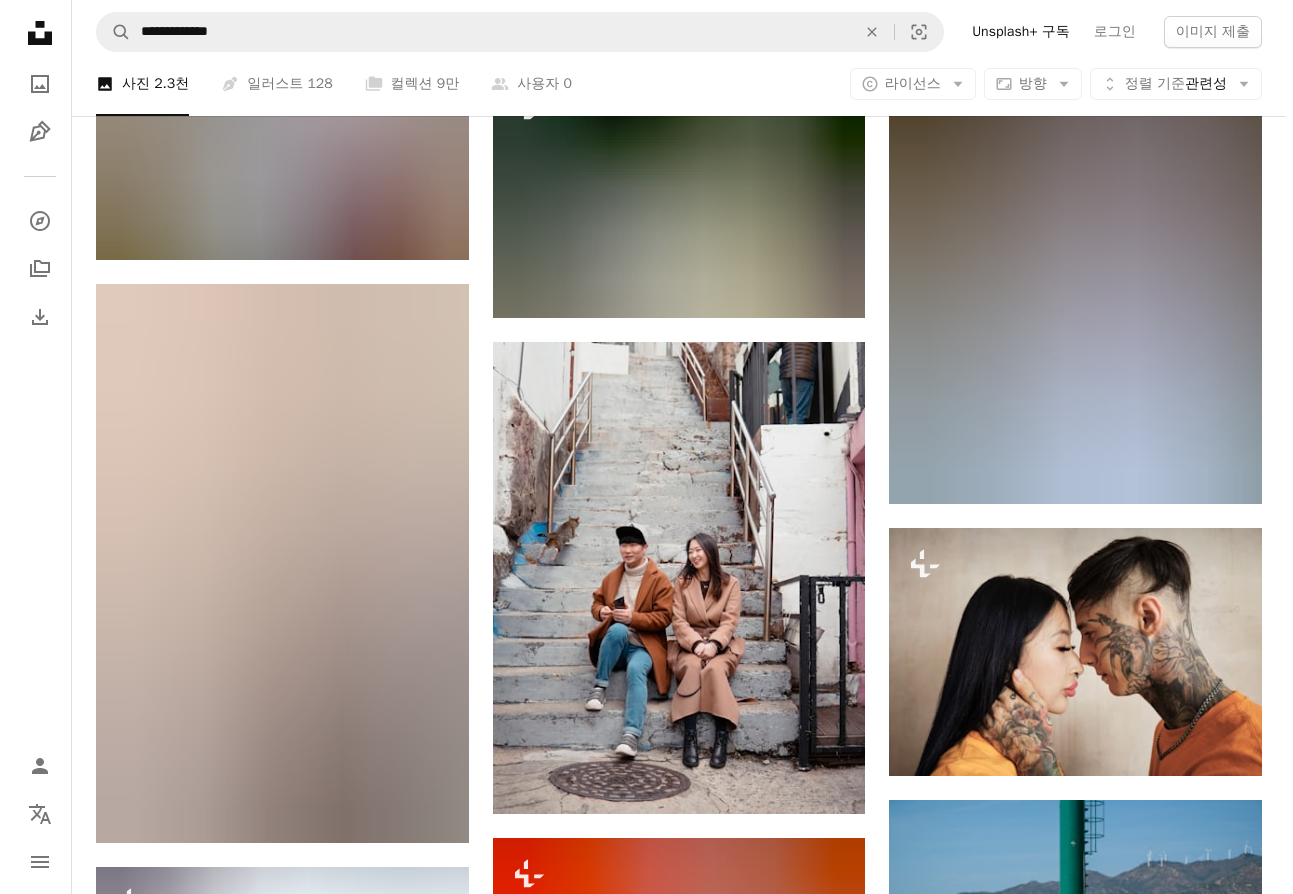 scroll, scrollTop: 11287, scrollLeft: 0, axis: vertical 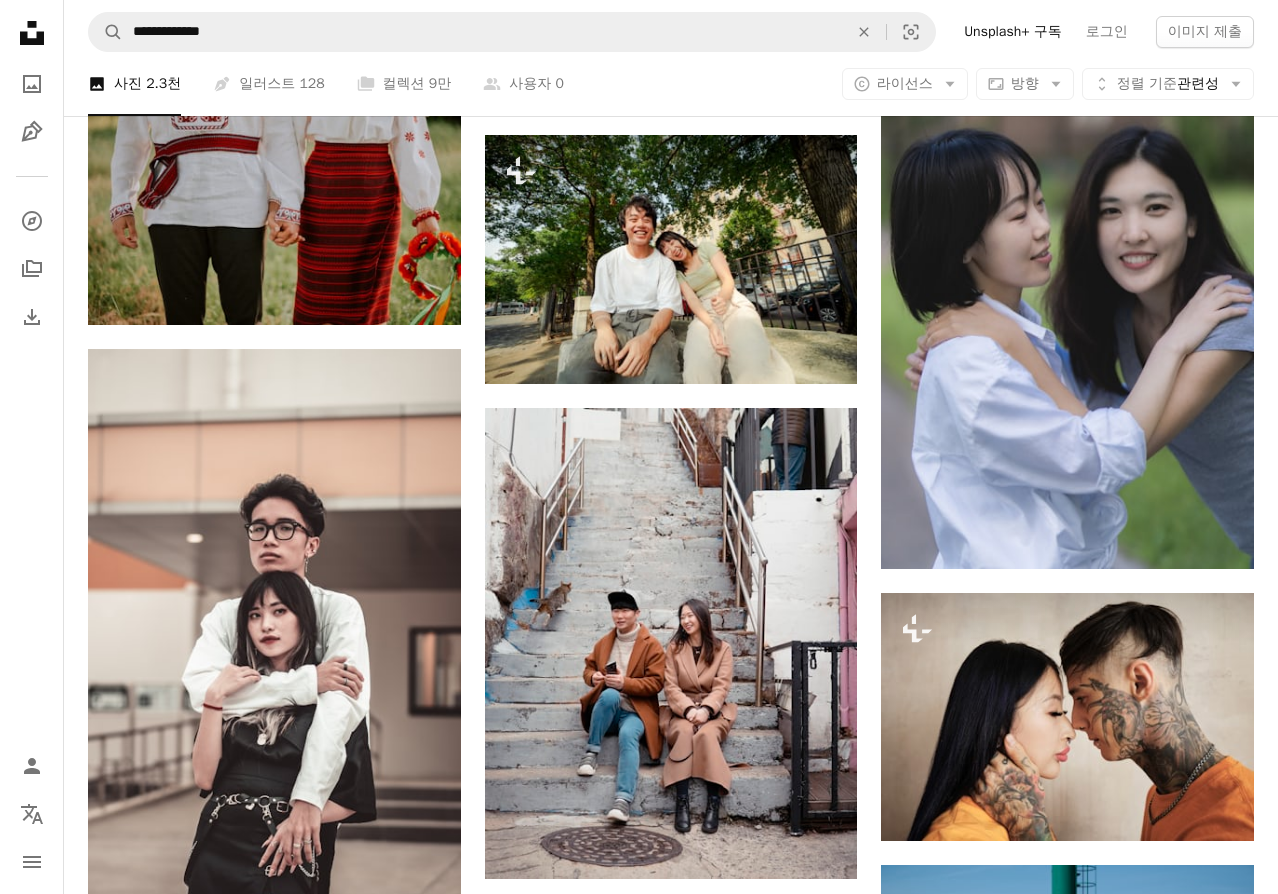 click at bounding box center [274, -228] 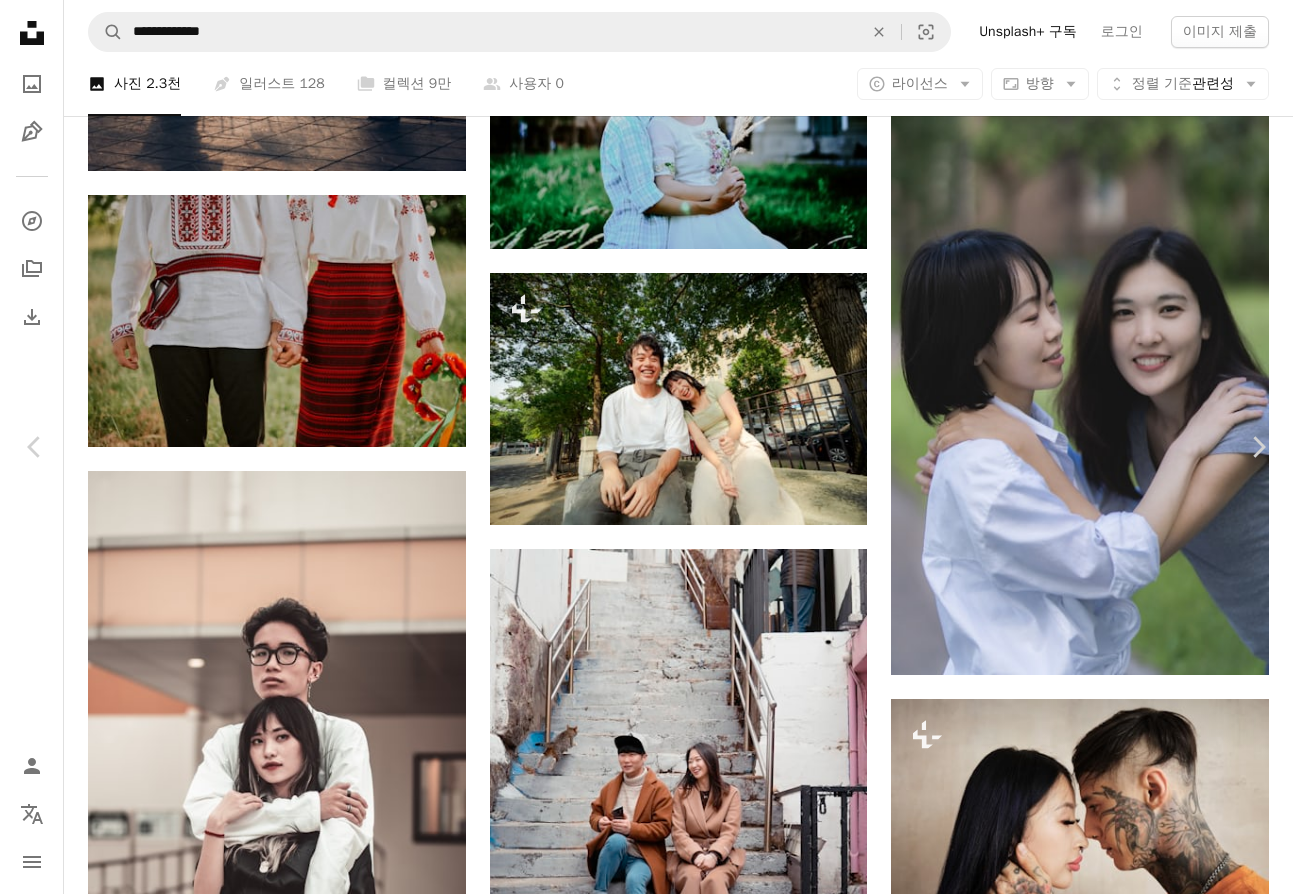 scroll, scrollTop: 1246, scrollLeft: 0, axis: vertical 